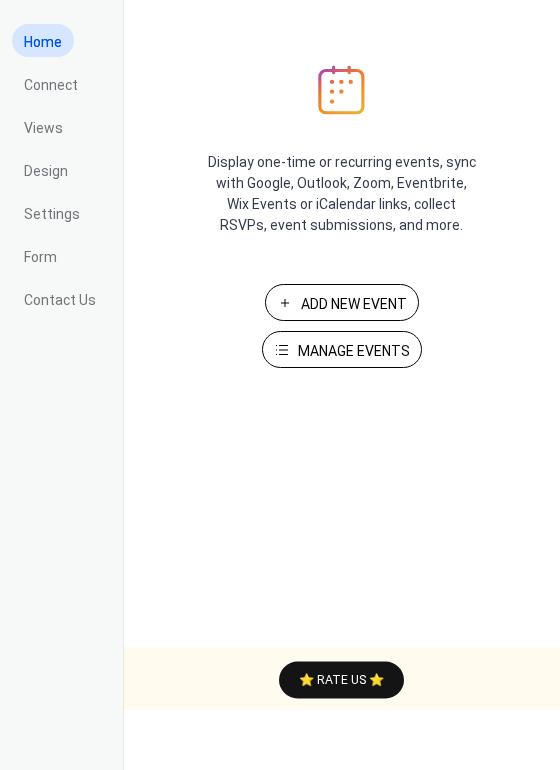 scroll, scrollTop: 0, scrollLeft: 0, axis: both 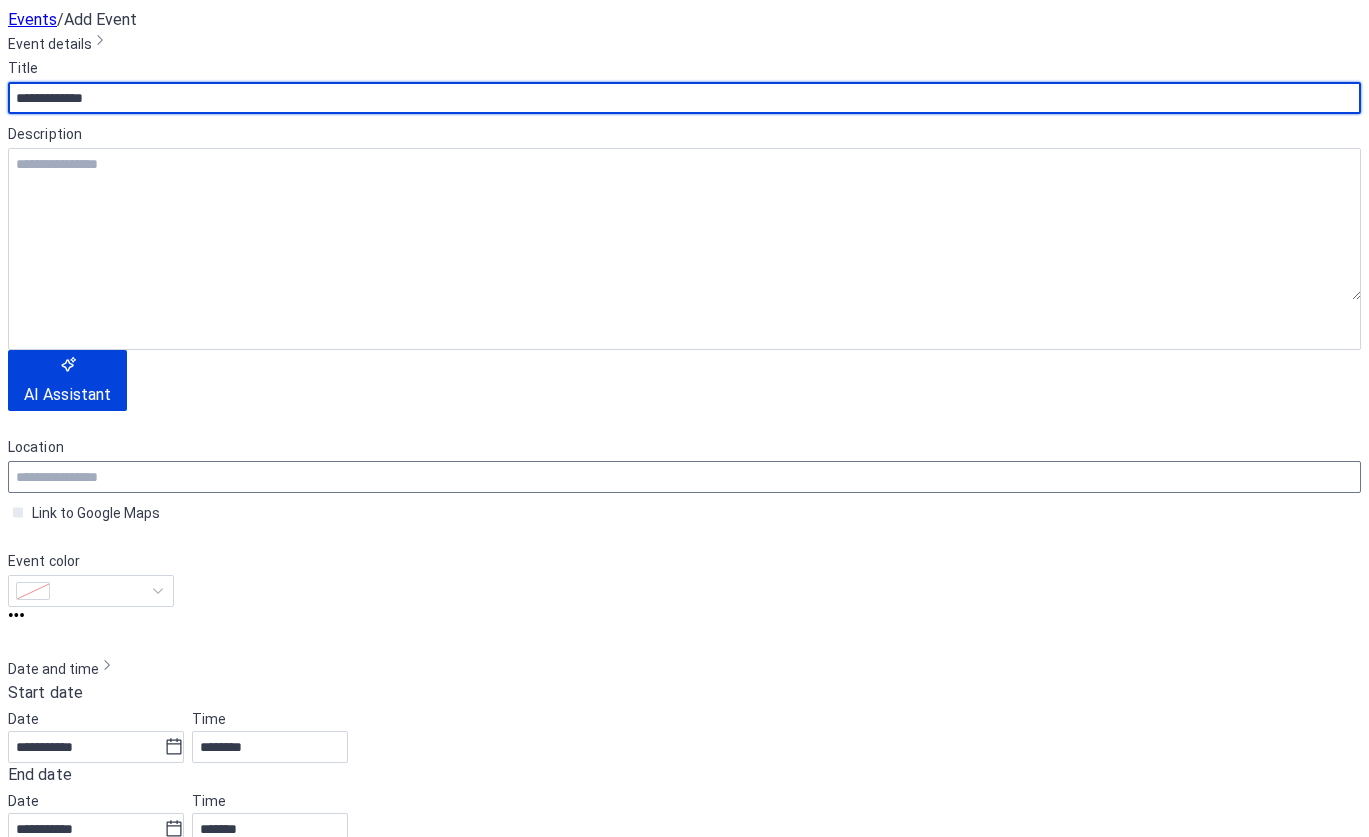type on "**********" 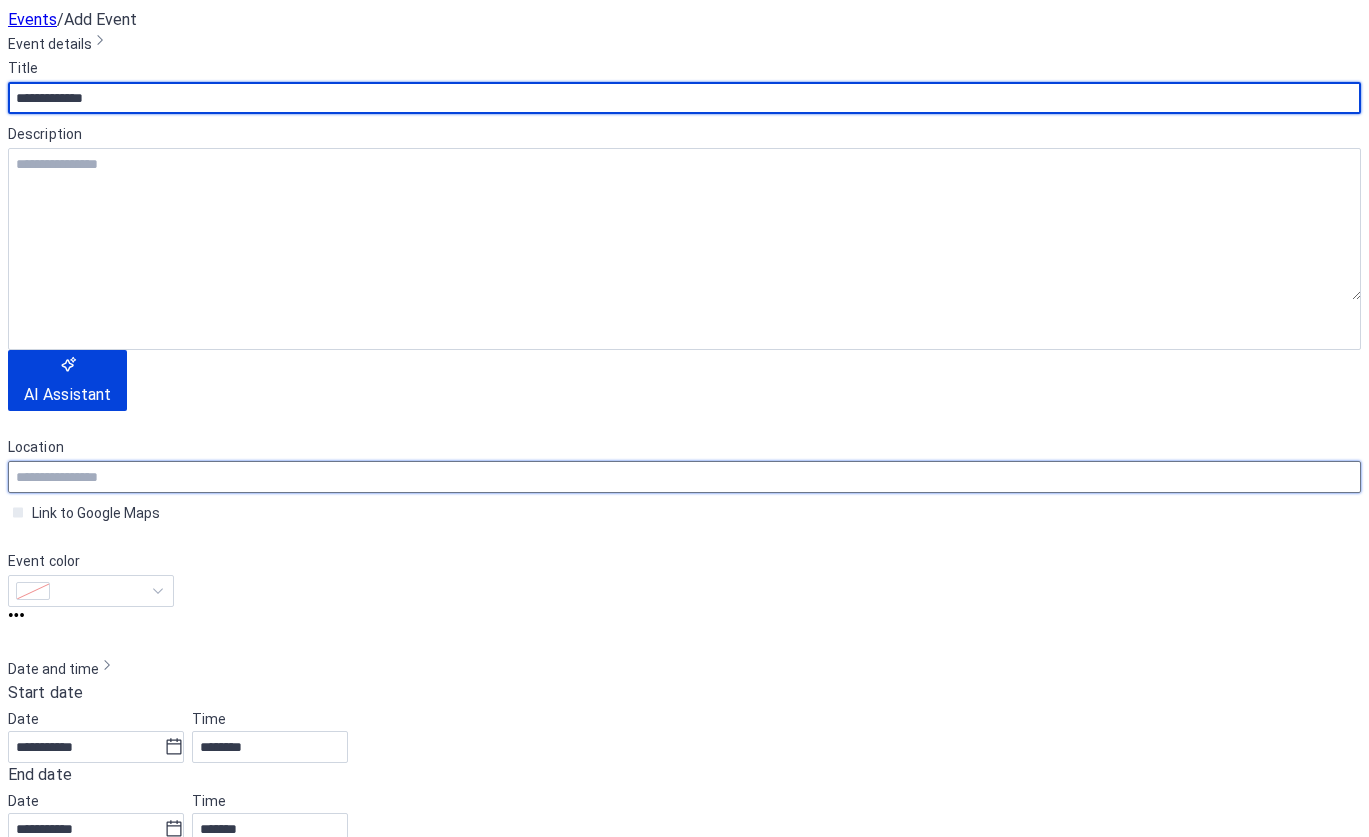 click at bounding box center [684, 477] 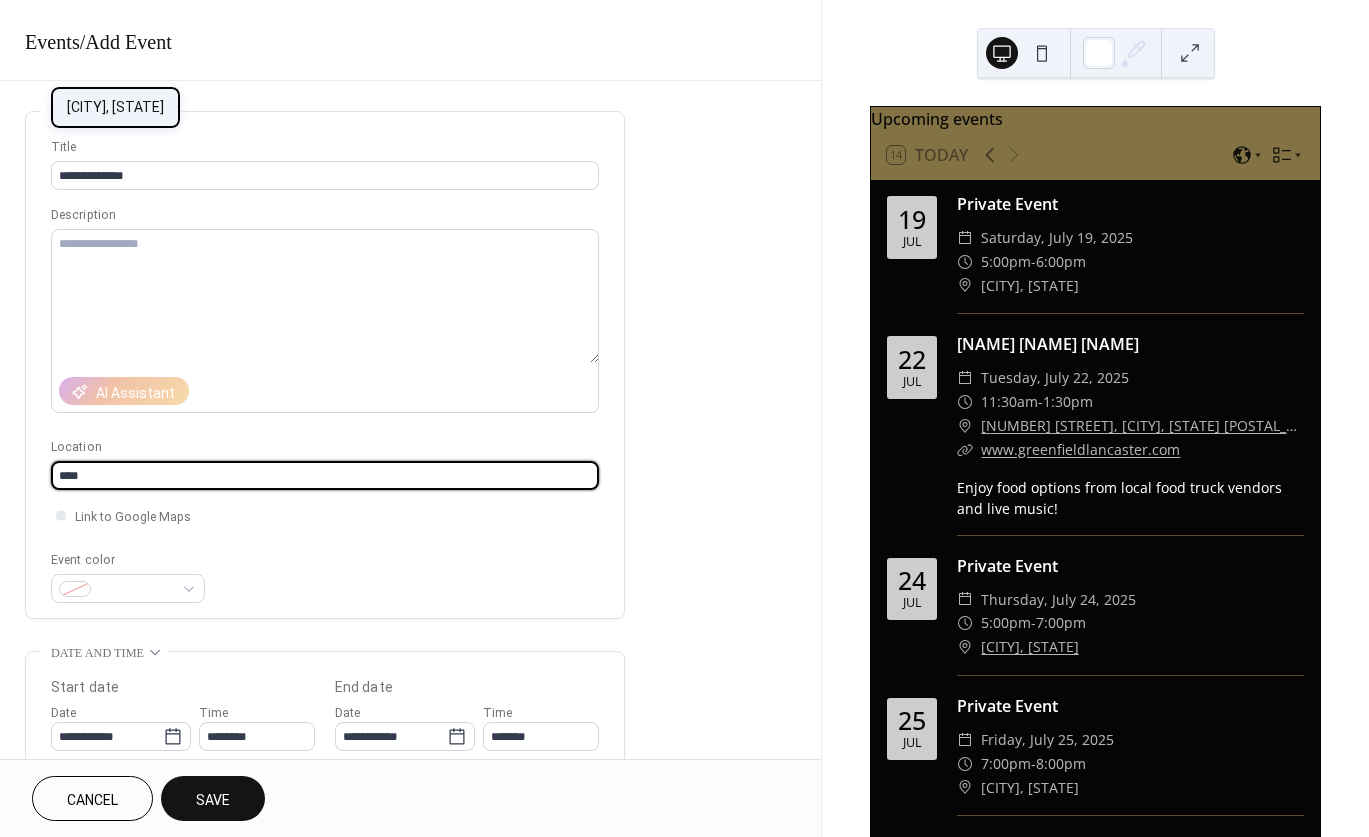 click on "[CITY], [STATE]" at bounding box center (115, 107) 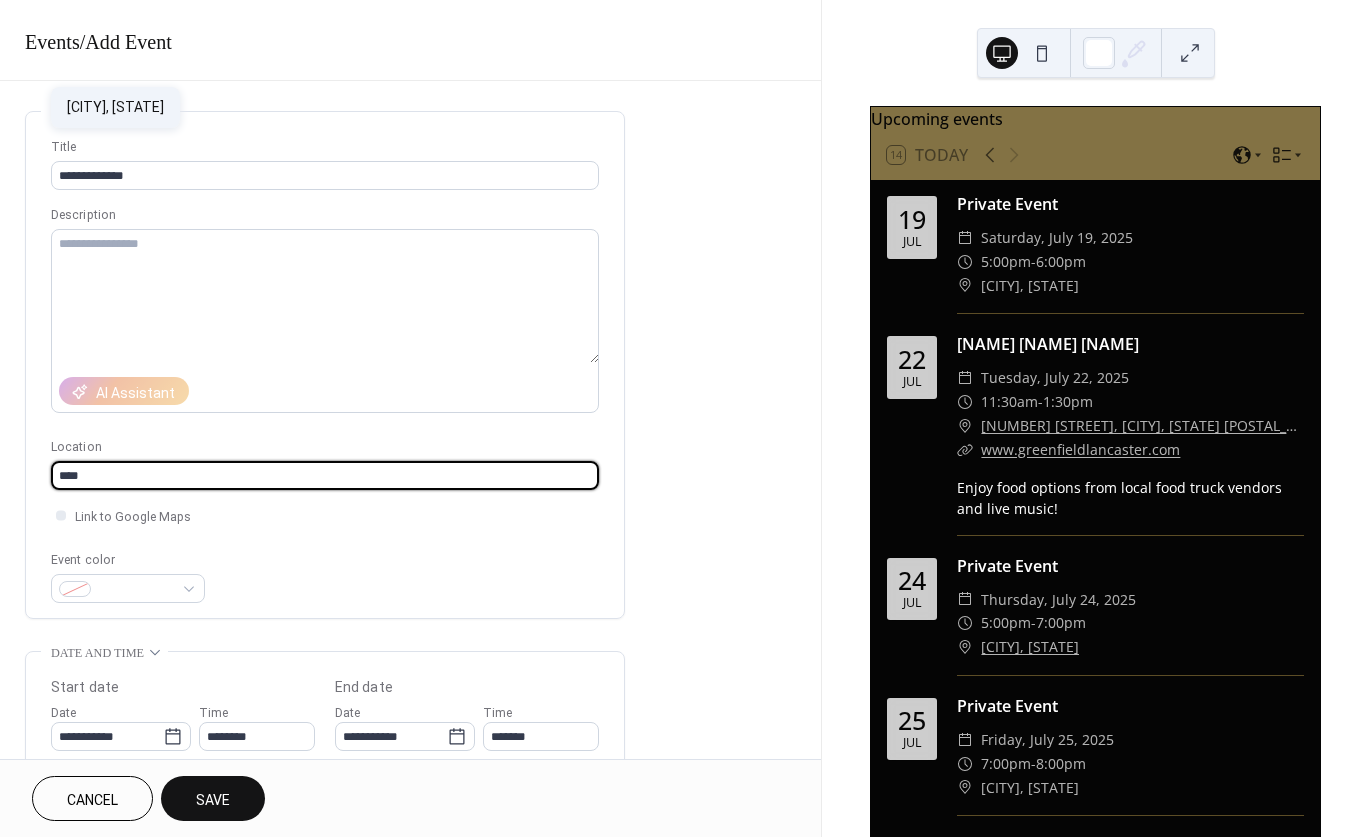 type on "**********" 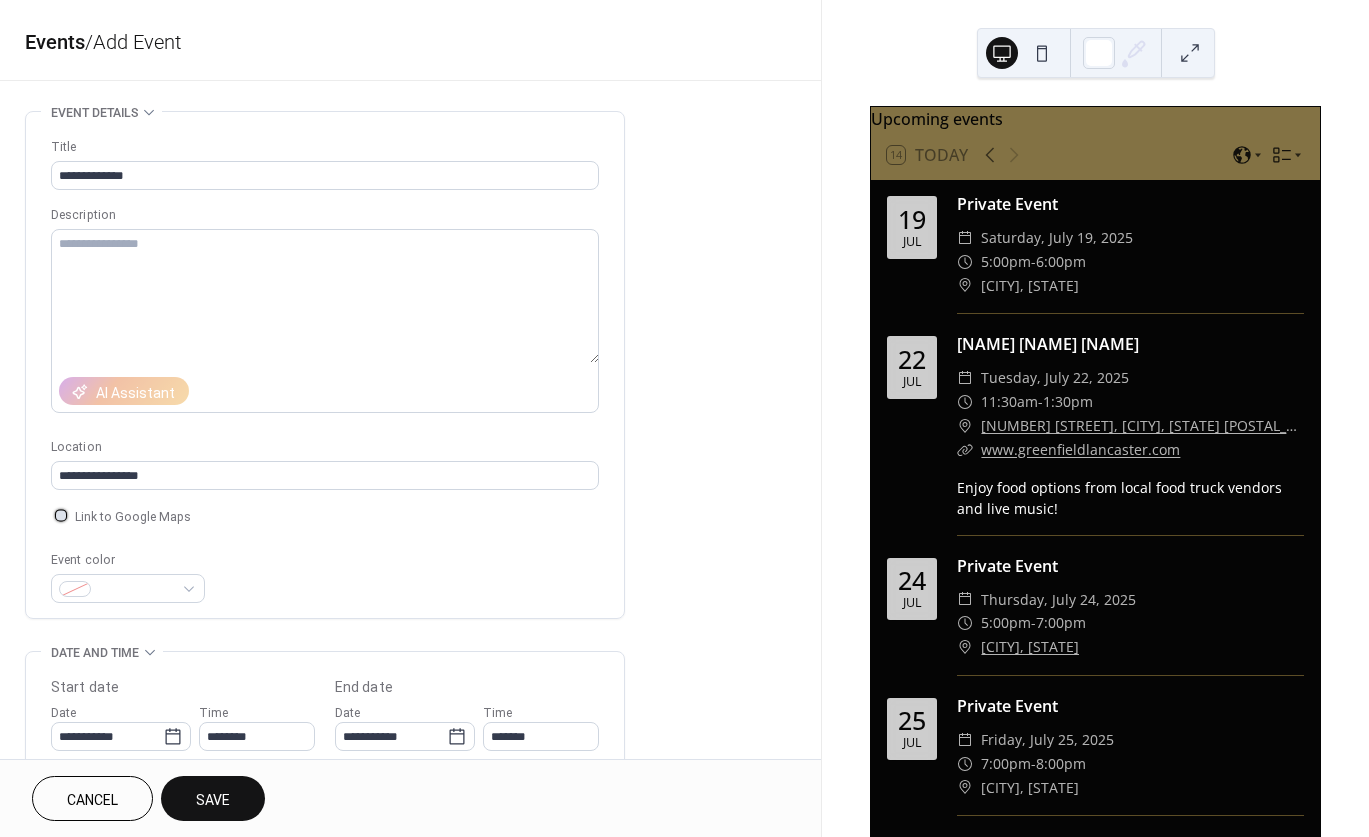 click on "Link to Google Maps" at bounding box center [133, 517] 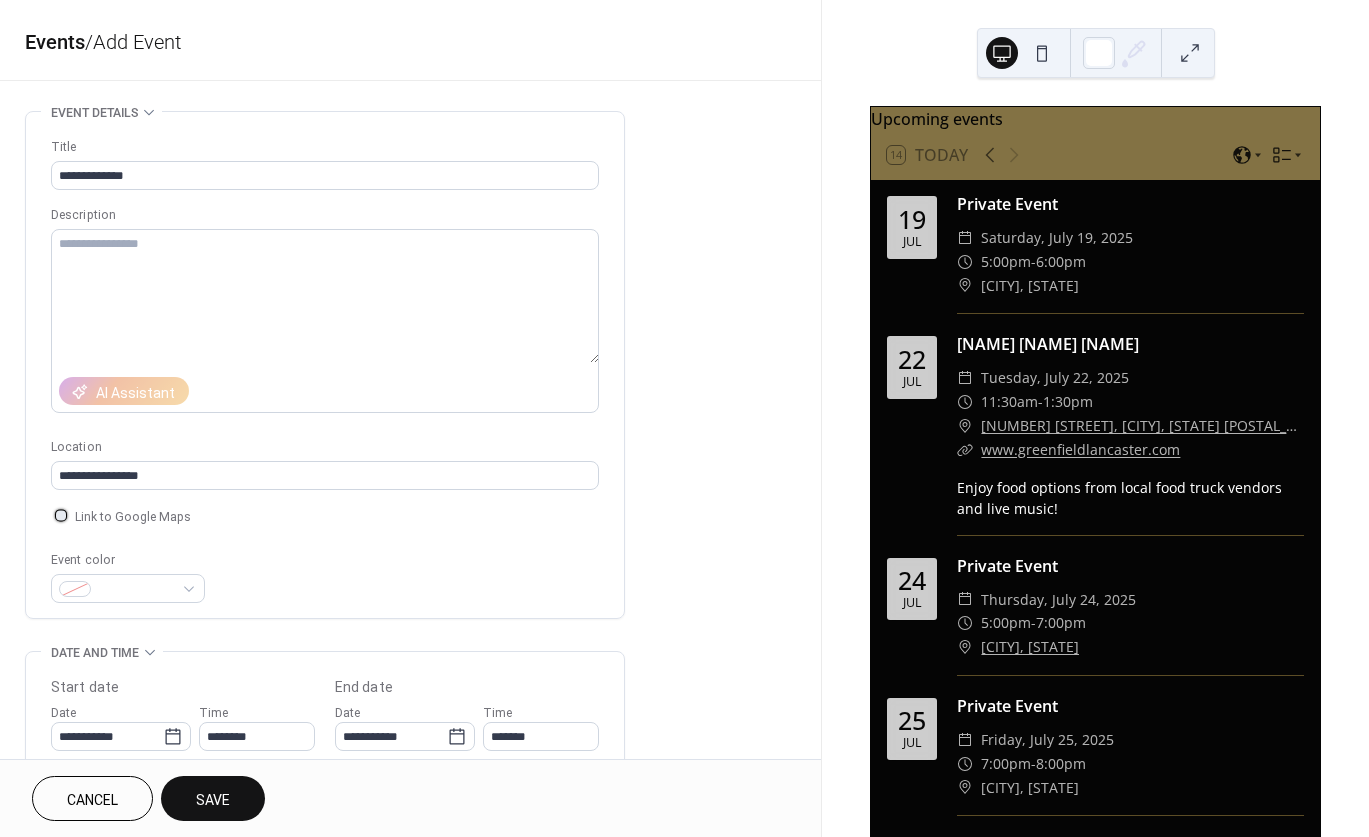scroll, scrollTop: 59, scrollLeft: 0, axis: vertical 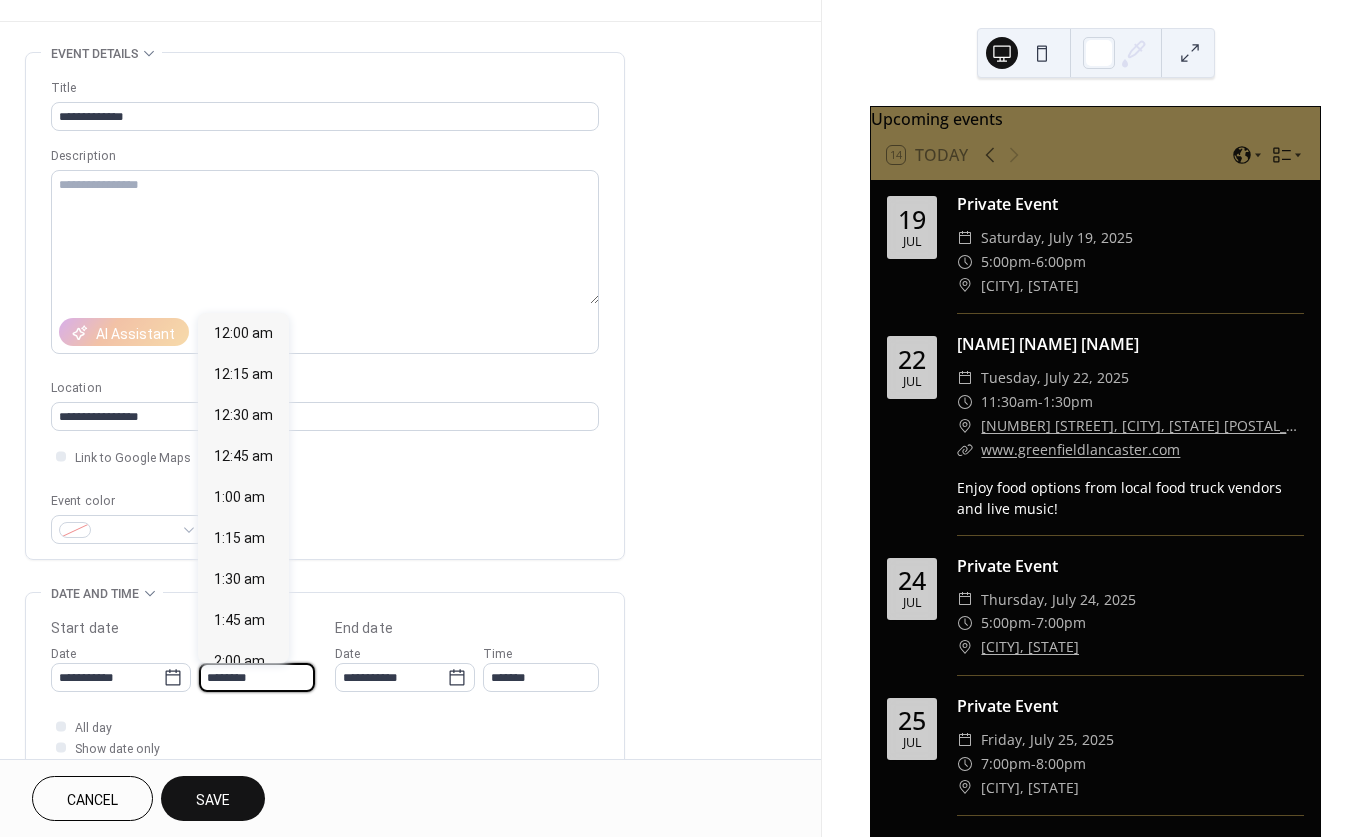 click on "********" at bounding box center [257, 677] 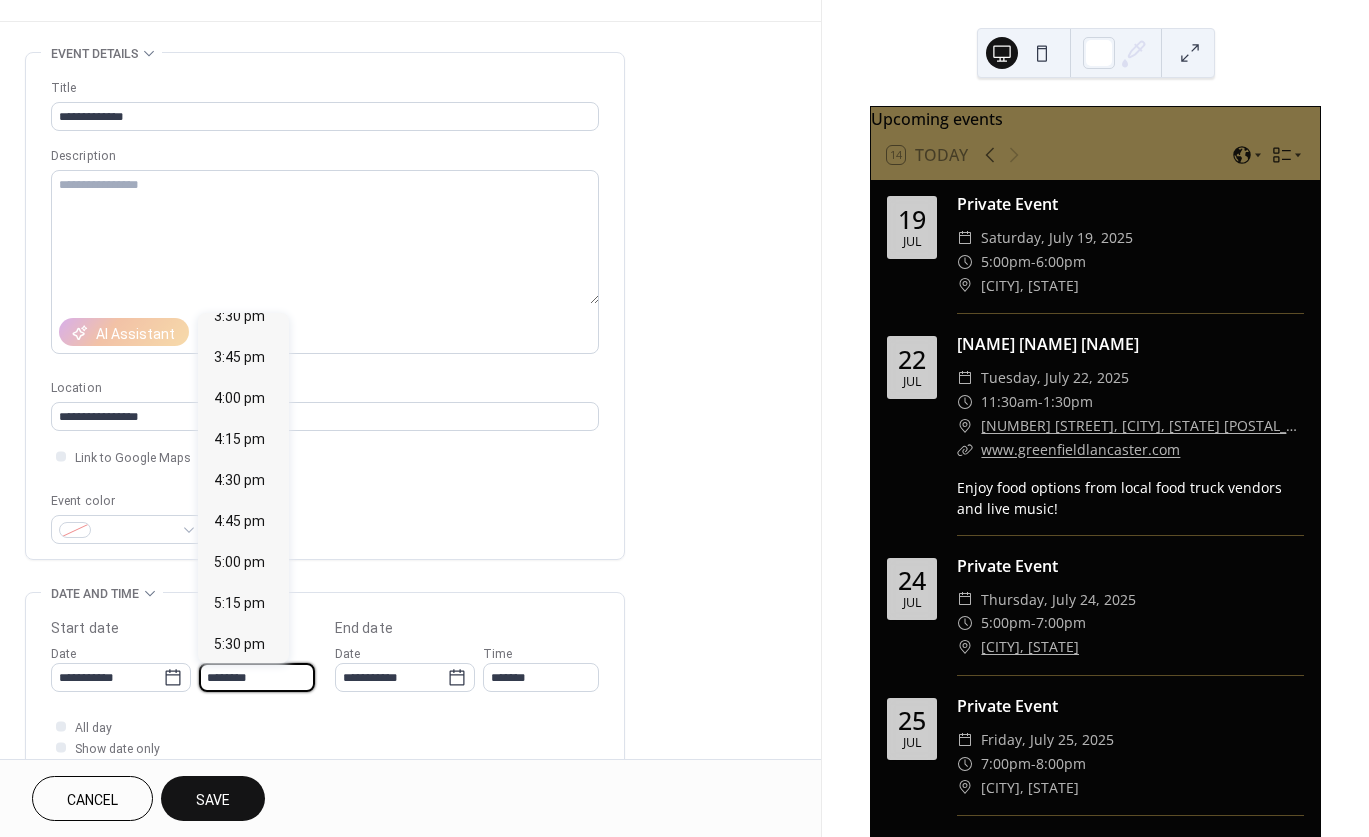 scroll, scrollTop: 2665, scrollLeft: 0, axis: vertical 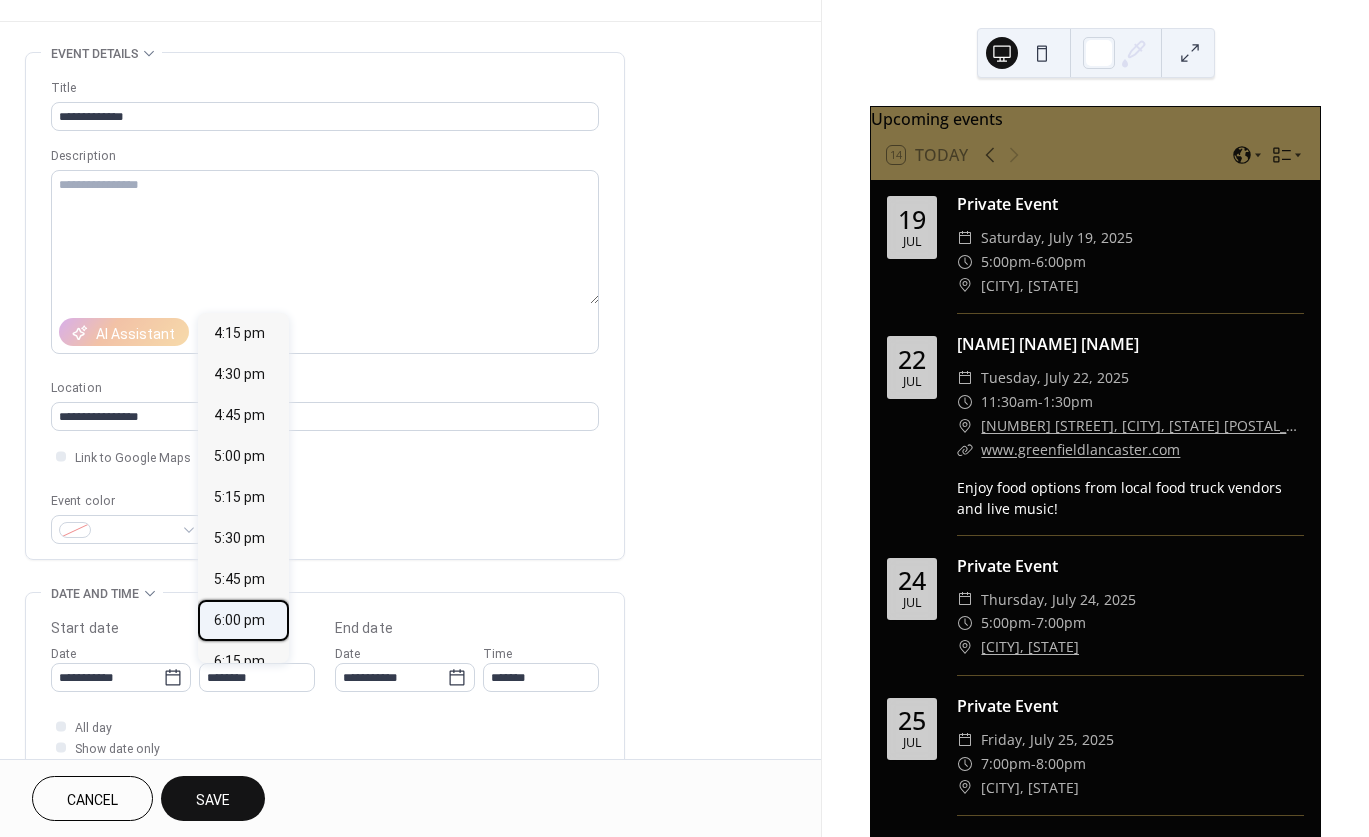 click on "6:00 pm" at bounding box center [239, 620] 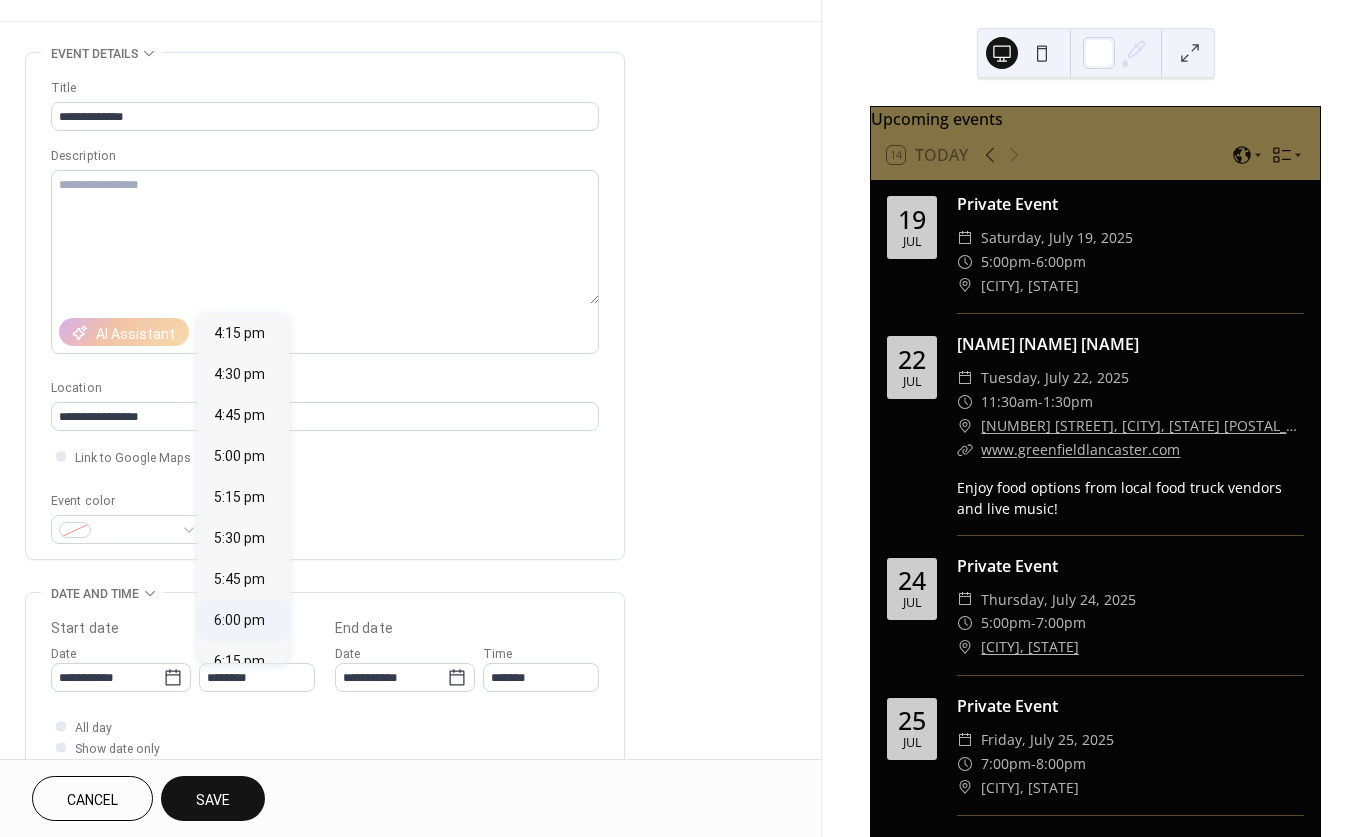 type on "*******" 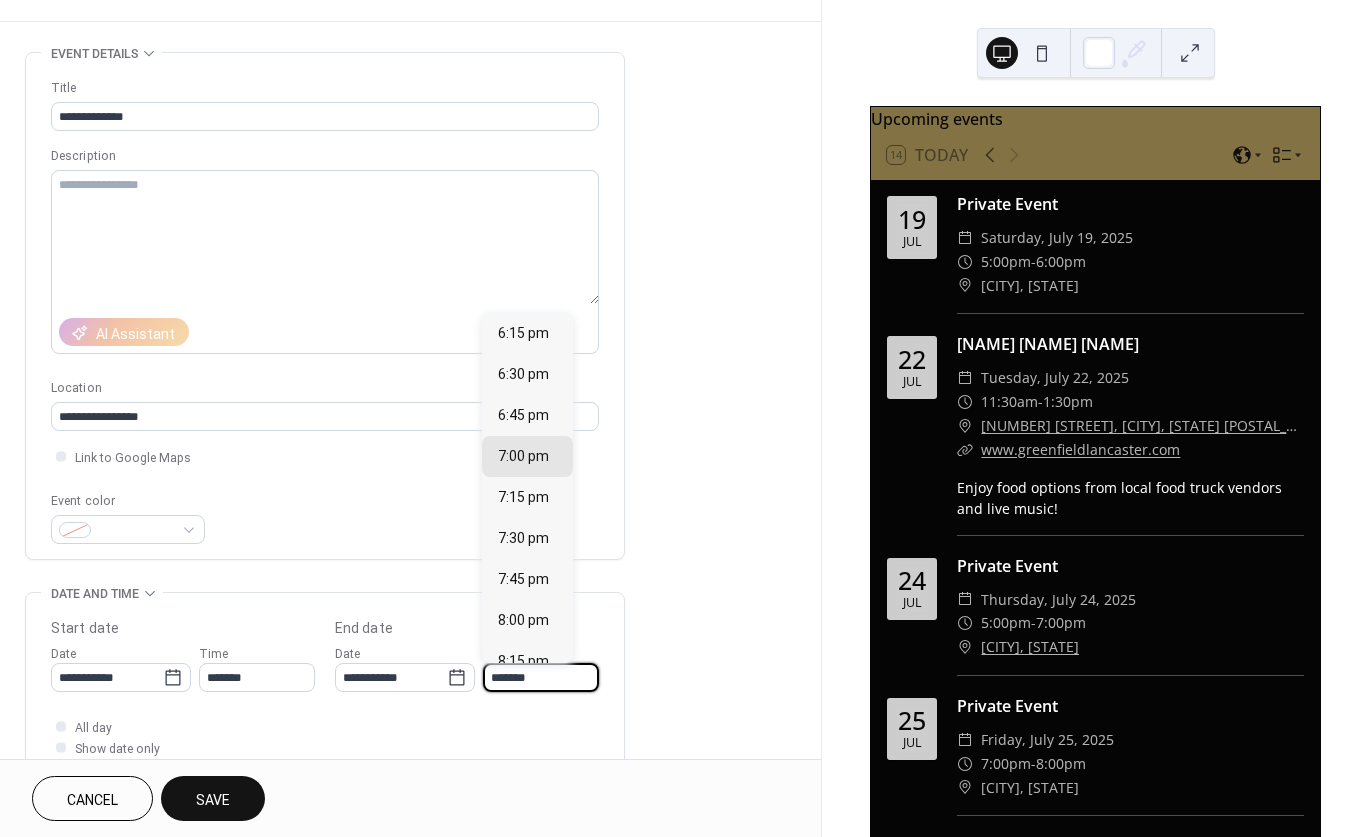 drag, startPoint x: 497, startPoint y: 677, endPoint x: 480, endPoint y: 676, distance: 17.029387 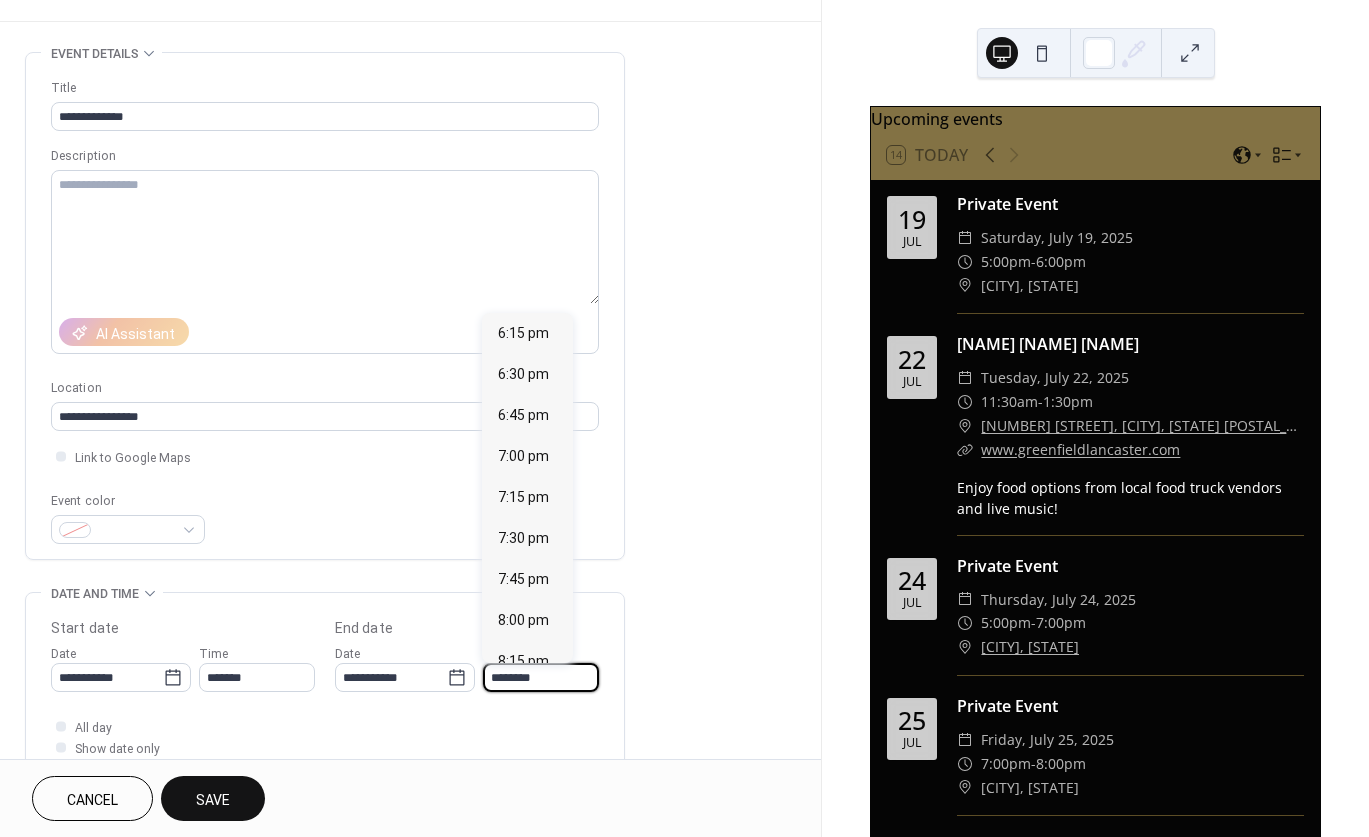 scroll, scrollTop: 581, scrollLeft: 0, axis: vertical 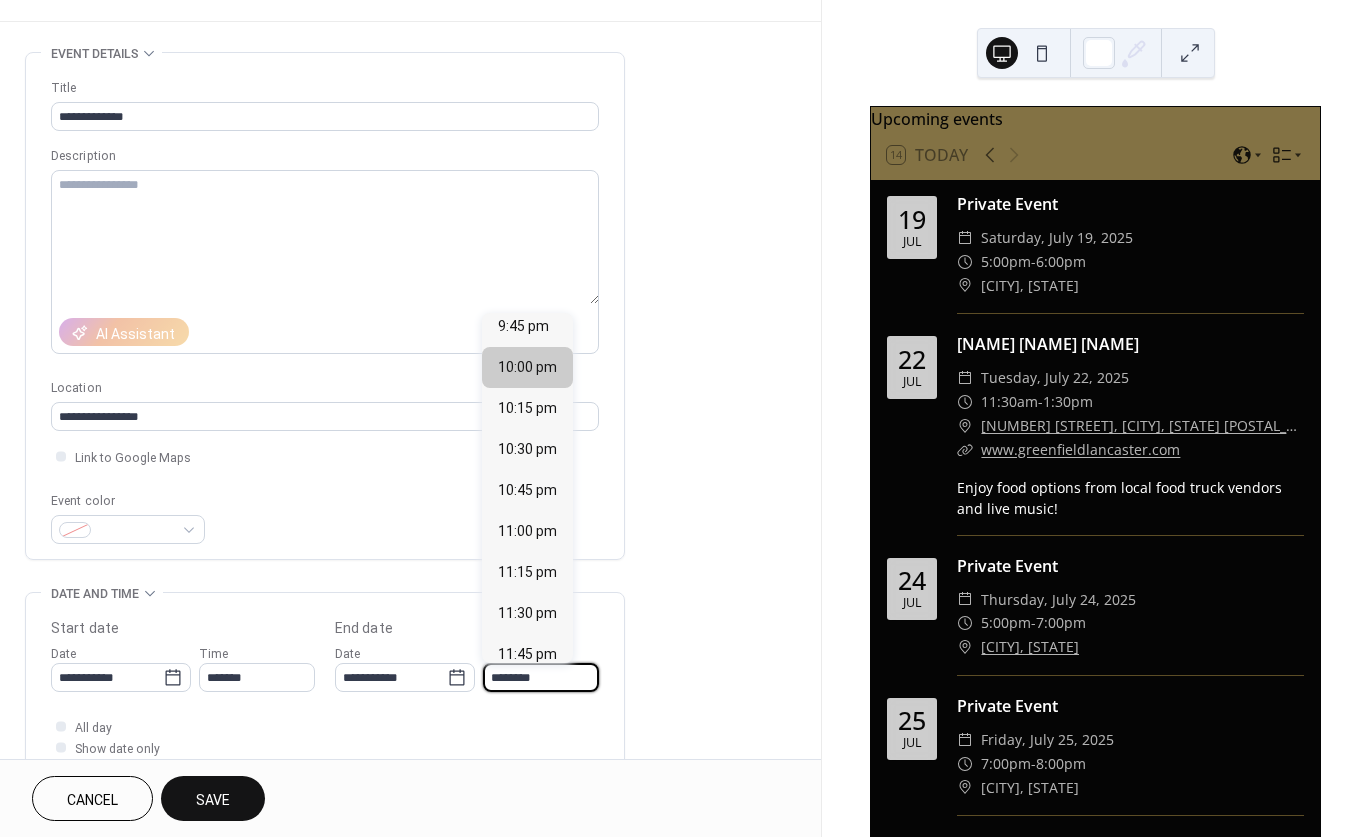 type on "********" 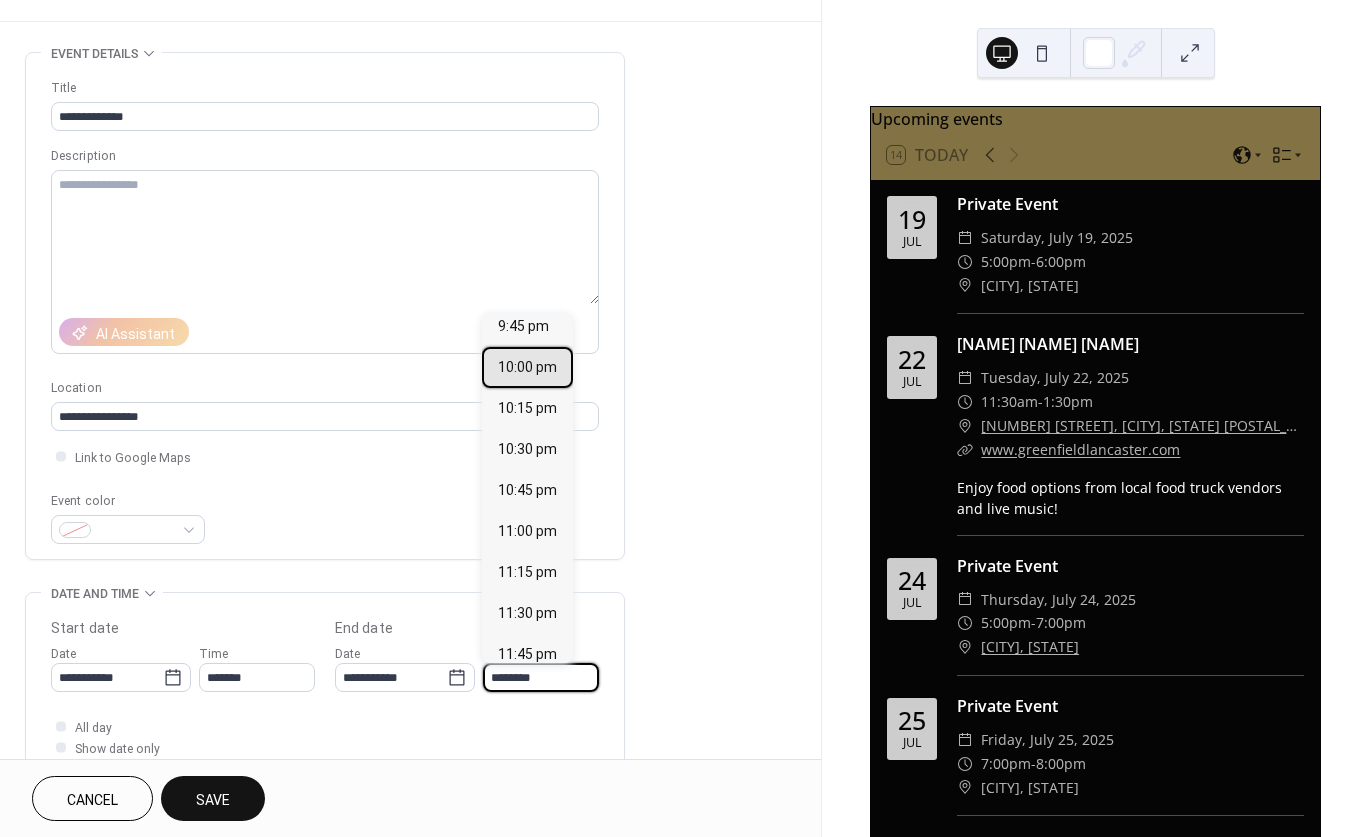 click on "10:00 pm" at bounding box center (527, 367) 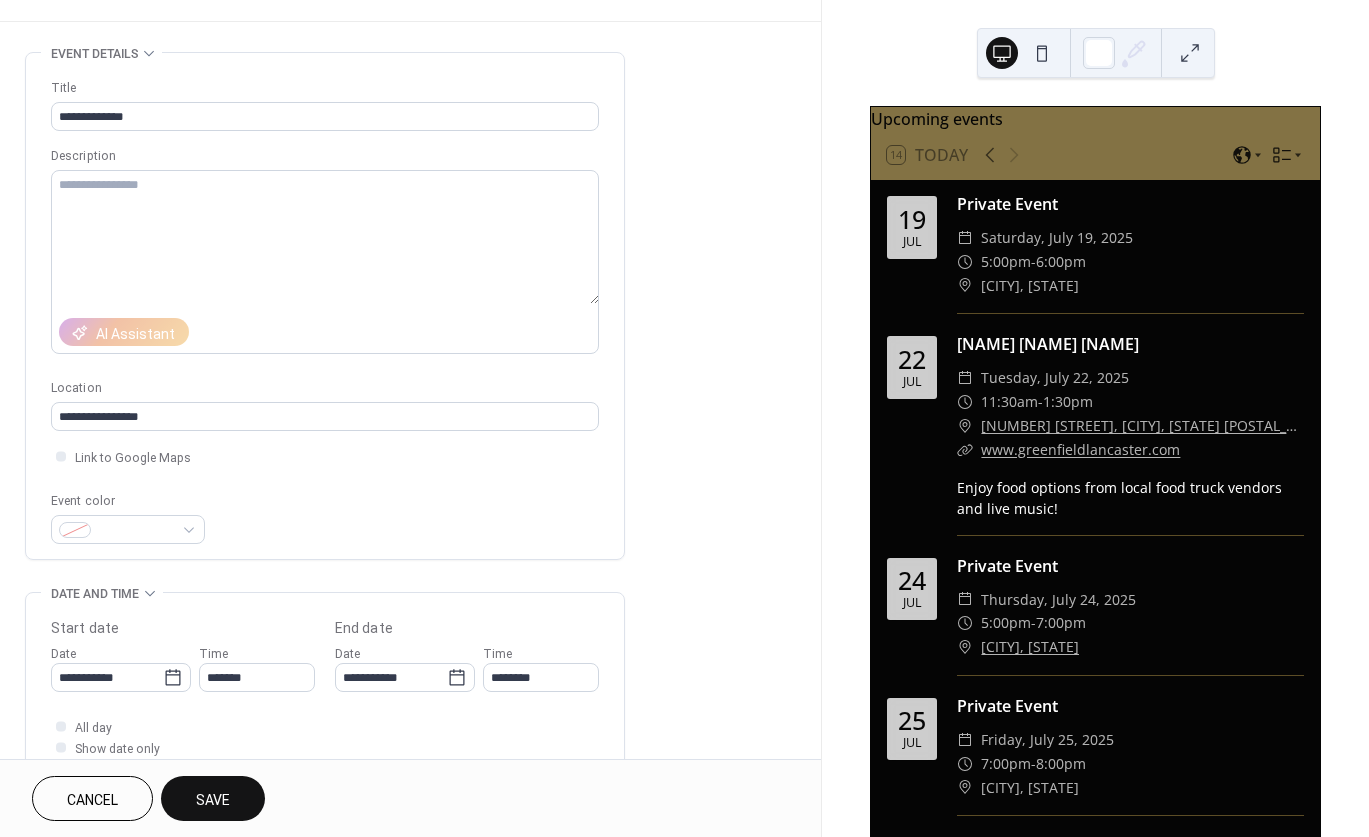 click on "Save" at bounding box center [213, 800] 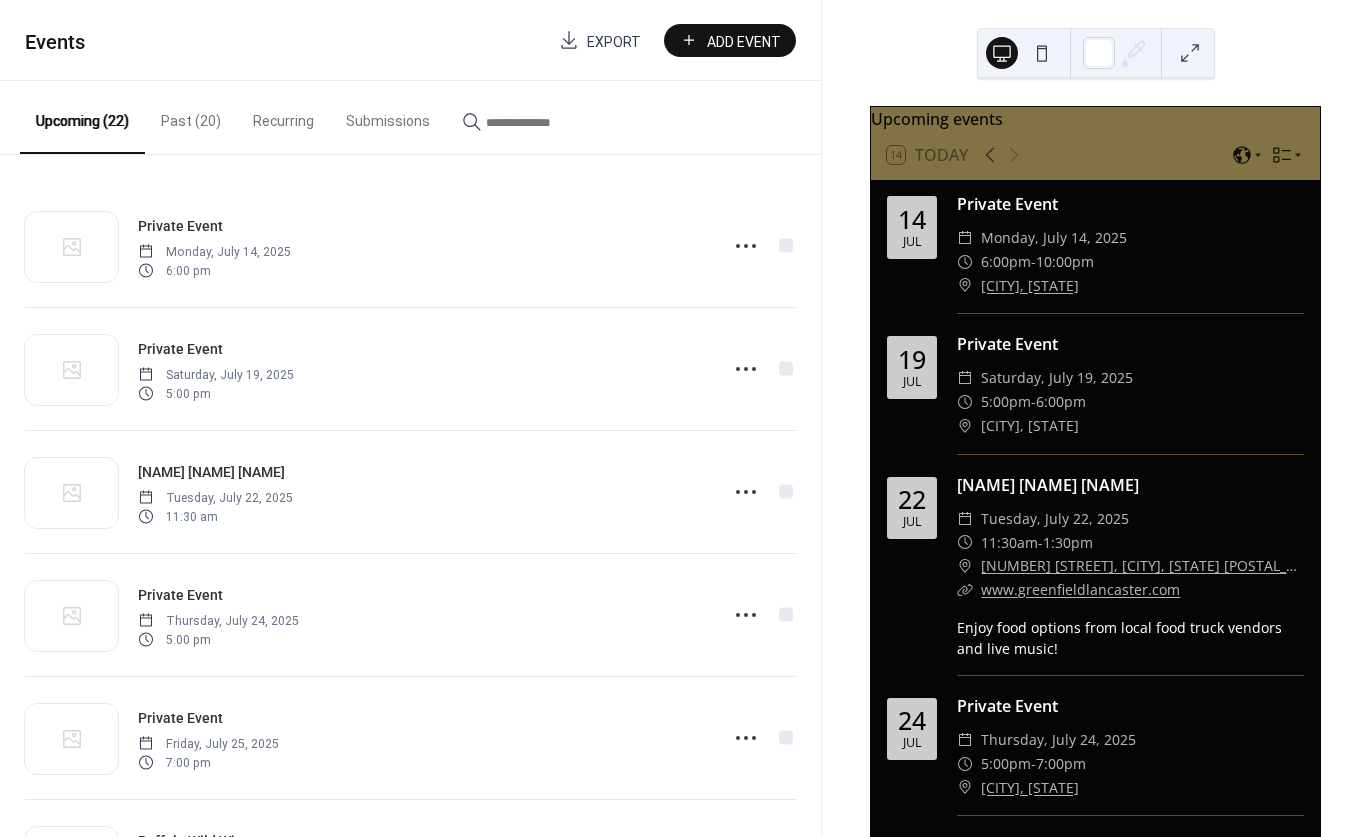 click on "Add Event" at bounding box center [744, 41] 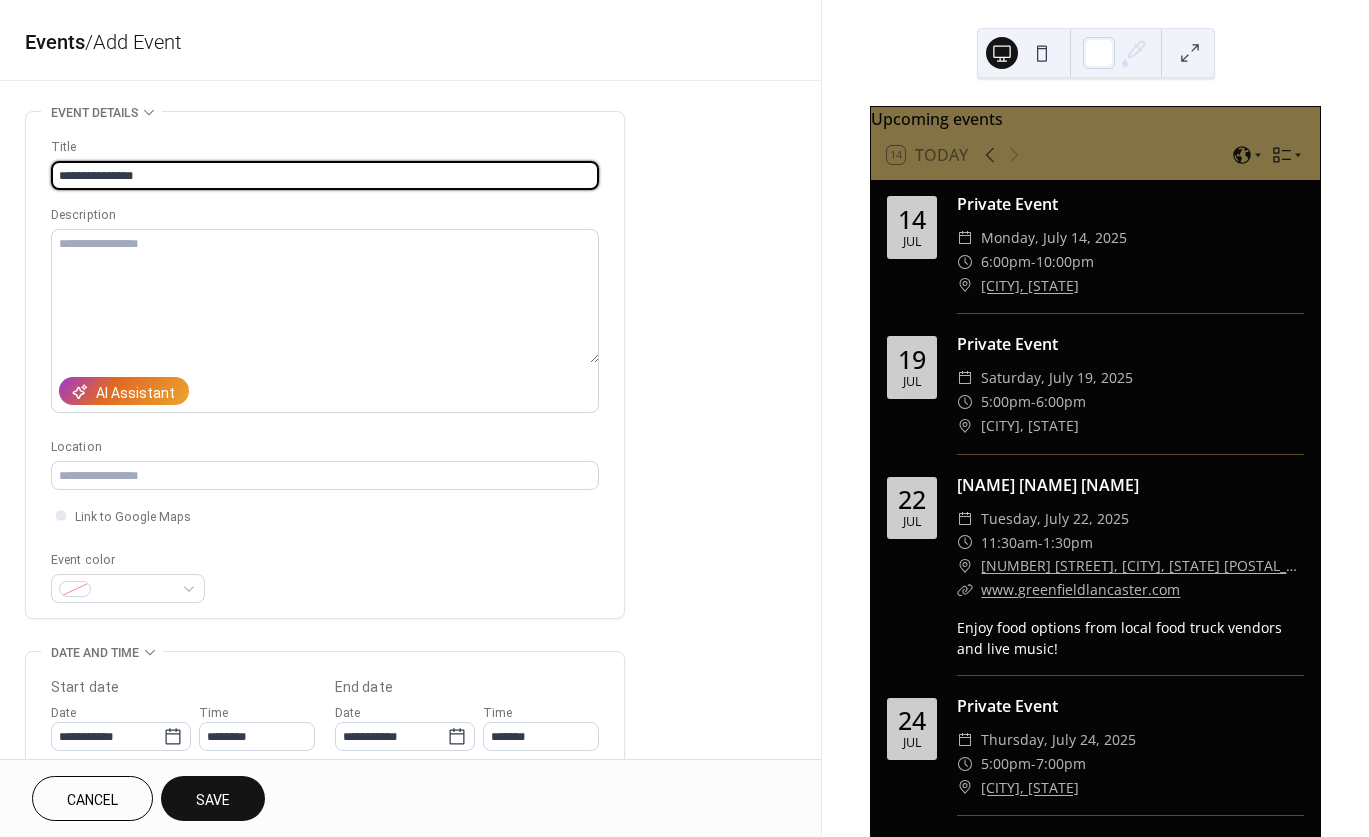 type on "**********" 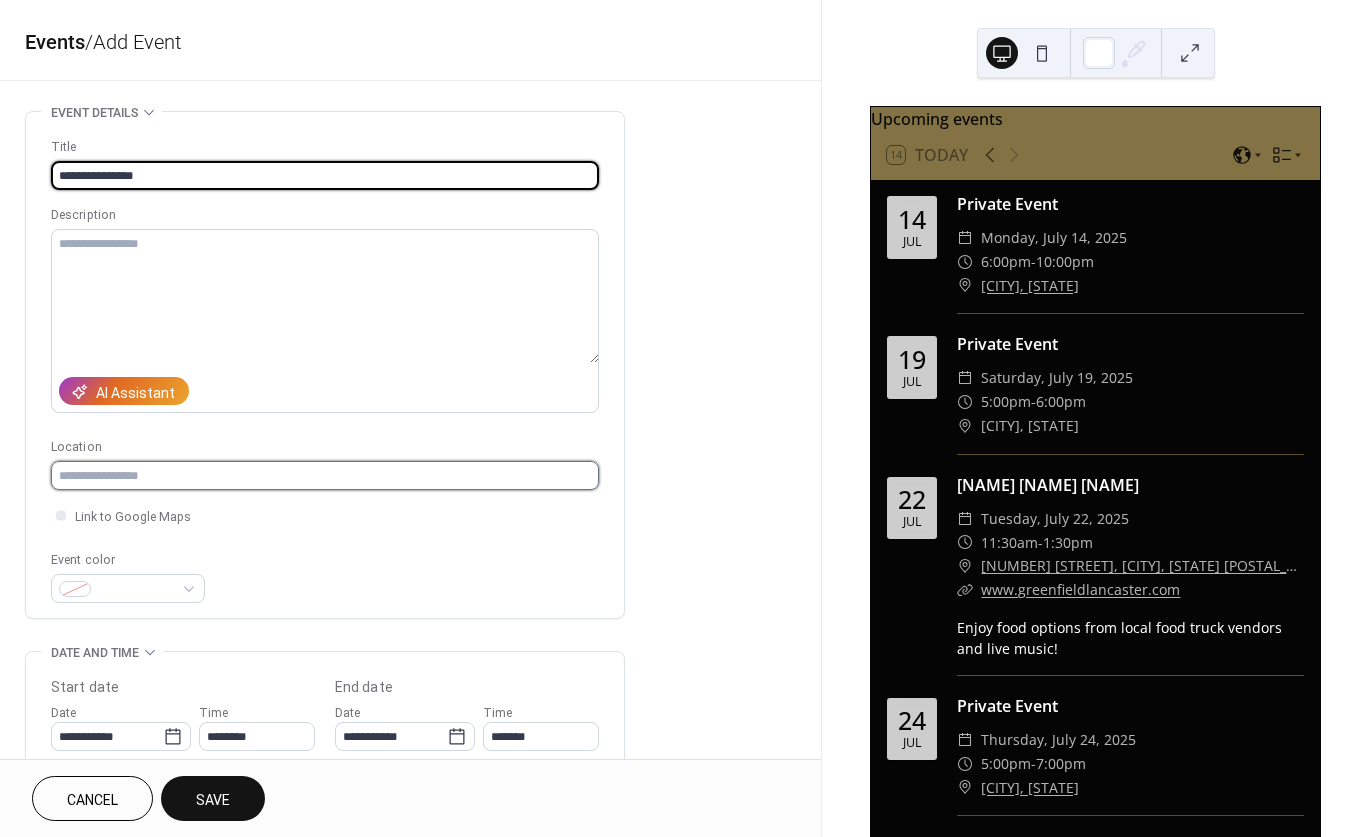 click at bounding box center [325, 475] 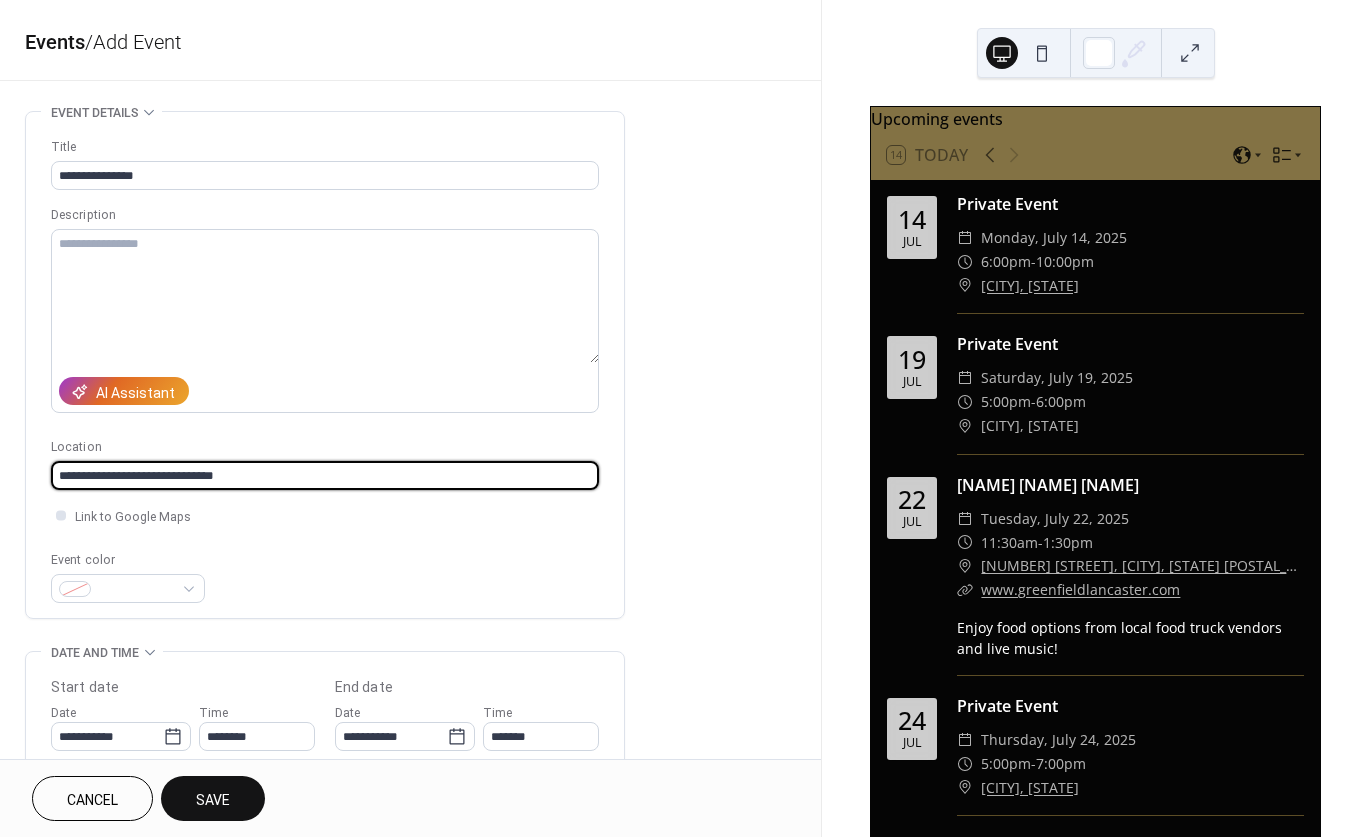 type on "**********" 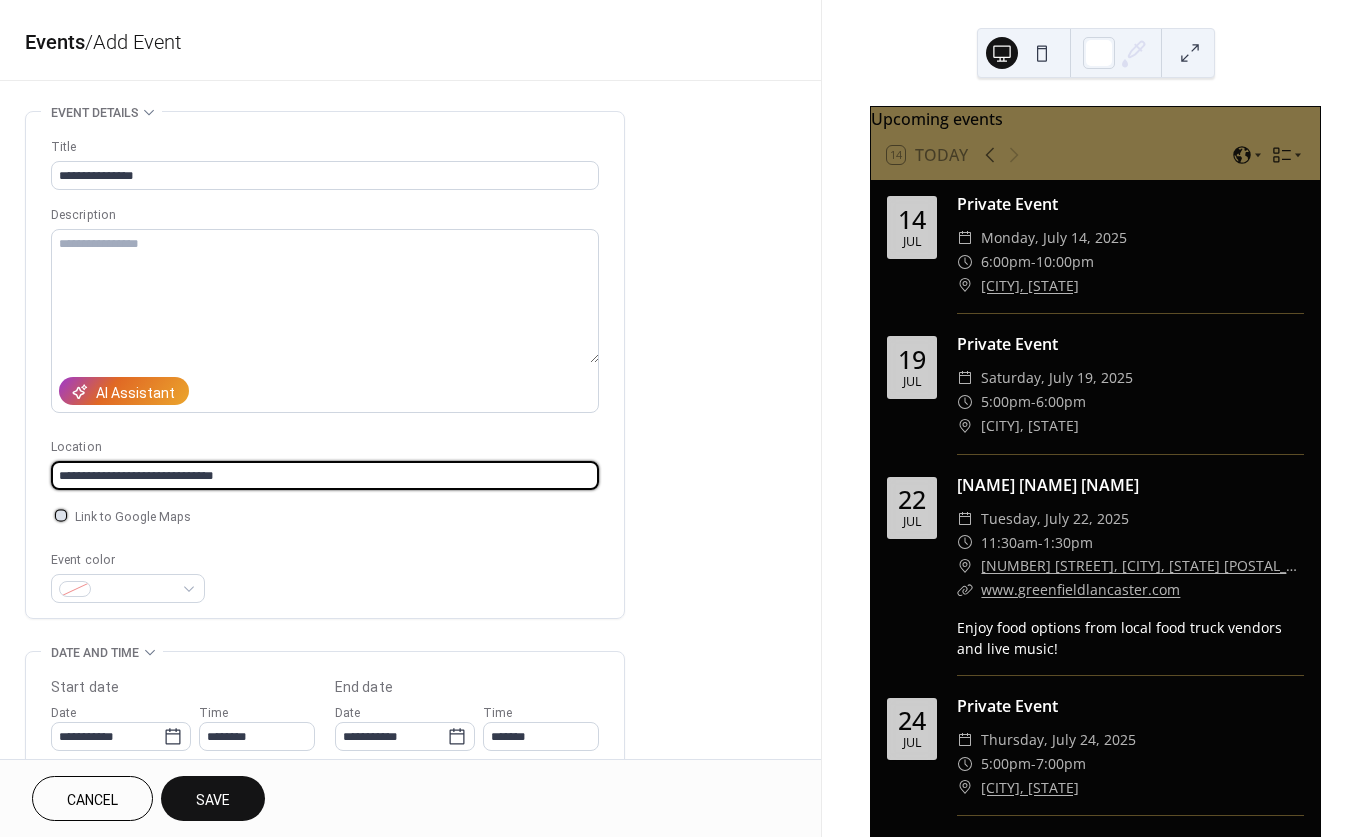 click at bounding box center [61, 515] 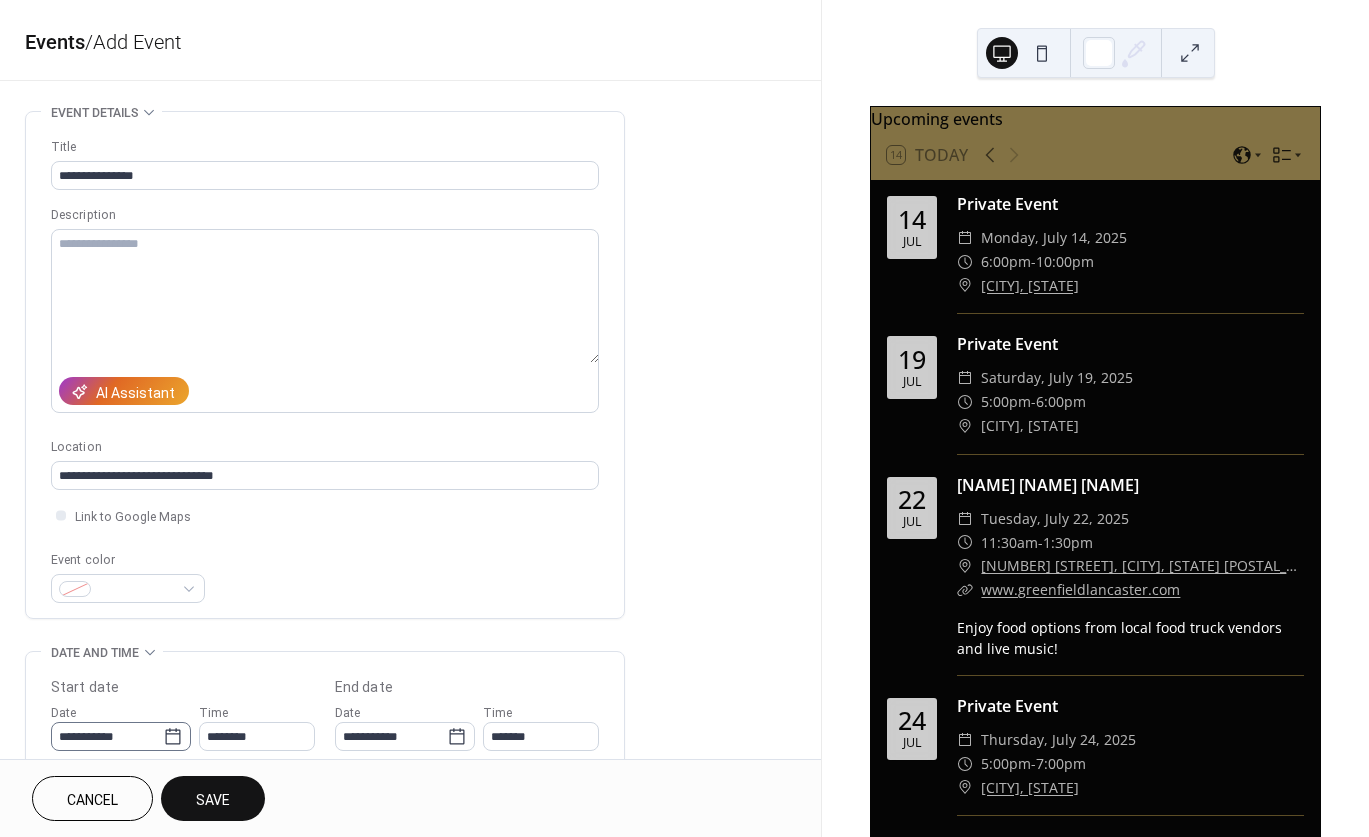 click 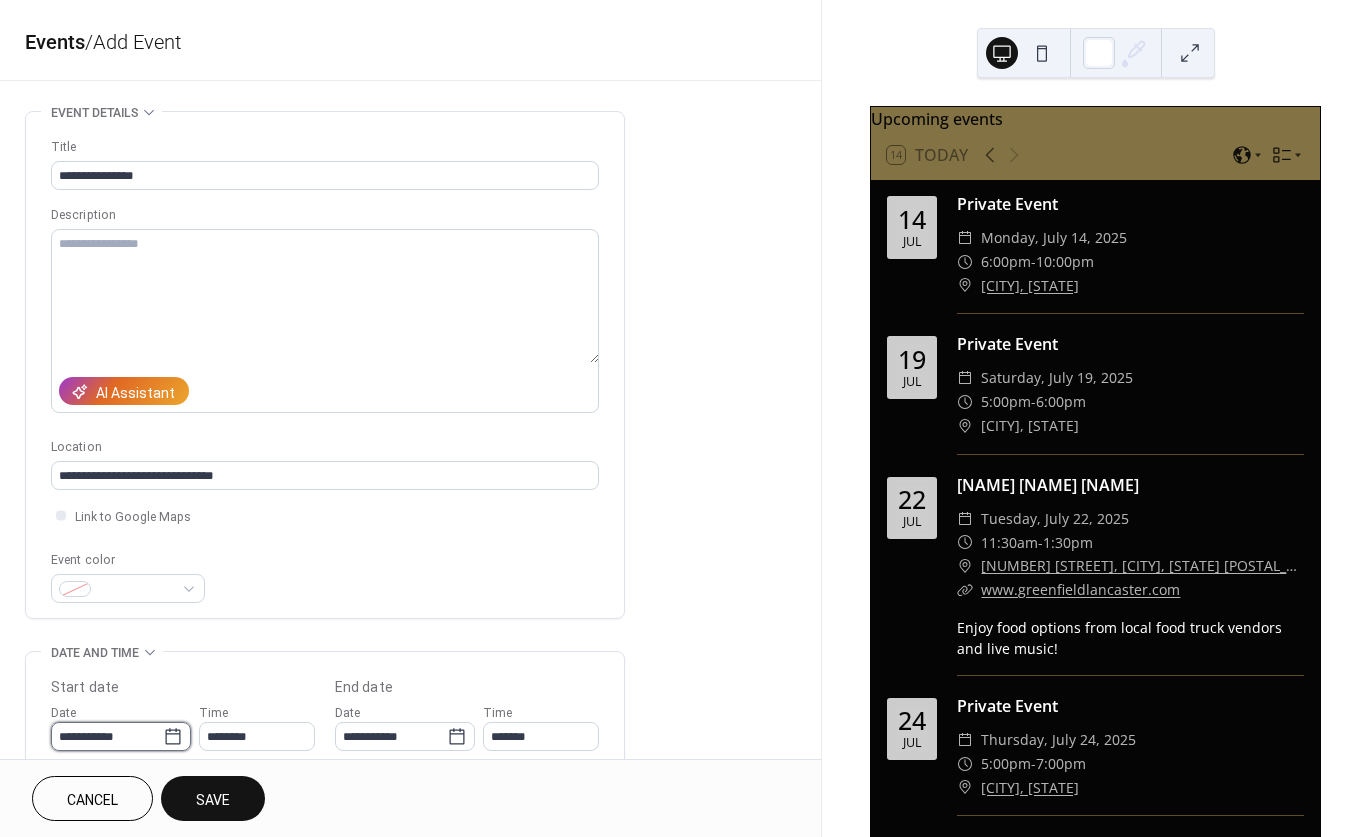 click on "**********" at bounding box center [107, 736] 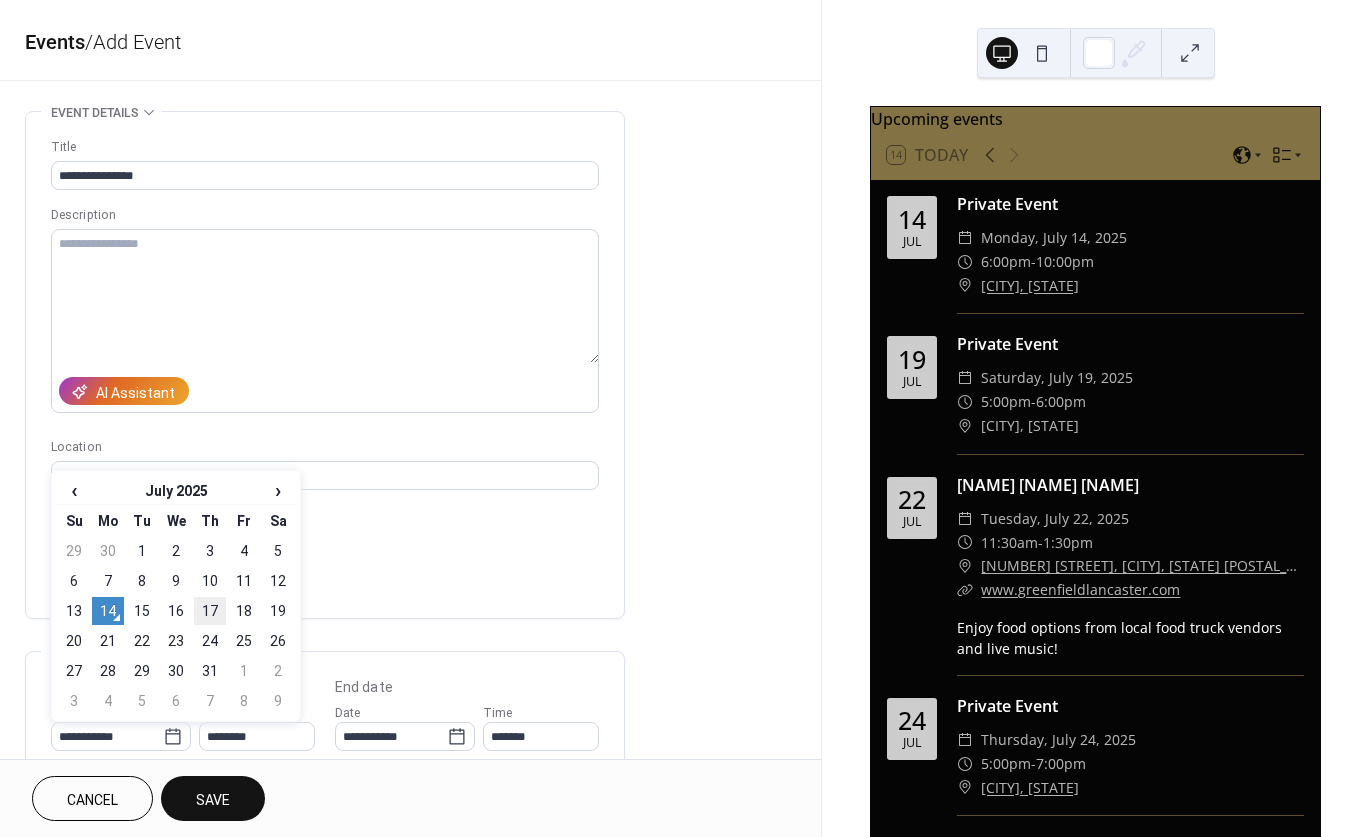 click on "17" at bounding box center [210, 611] 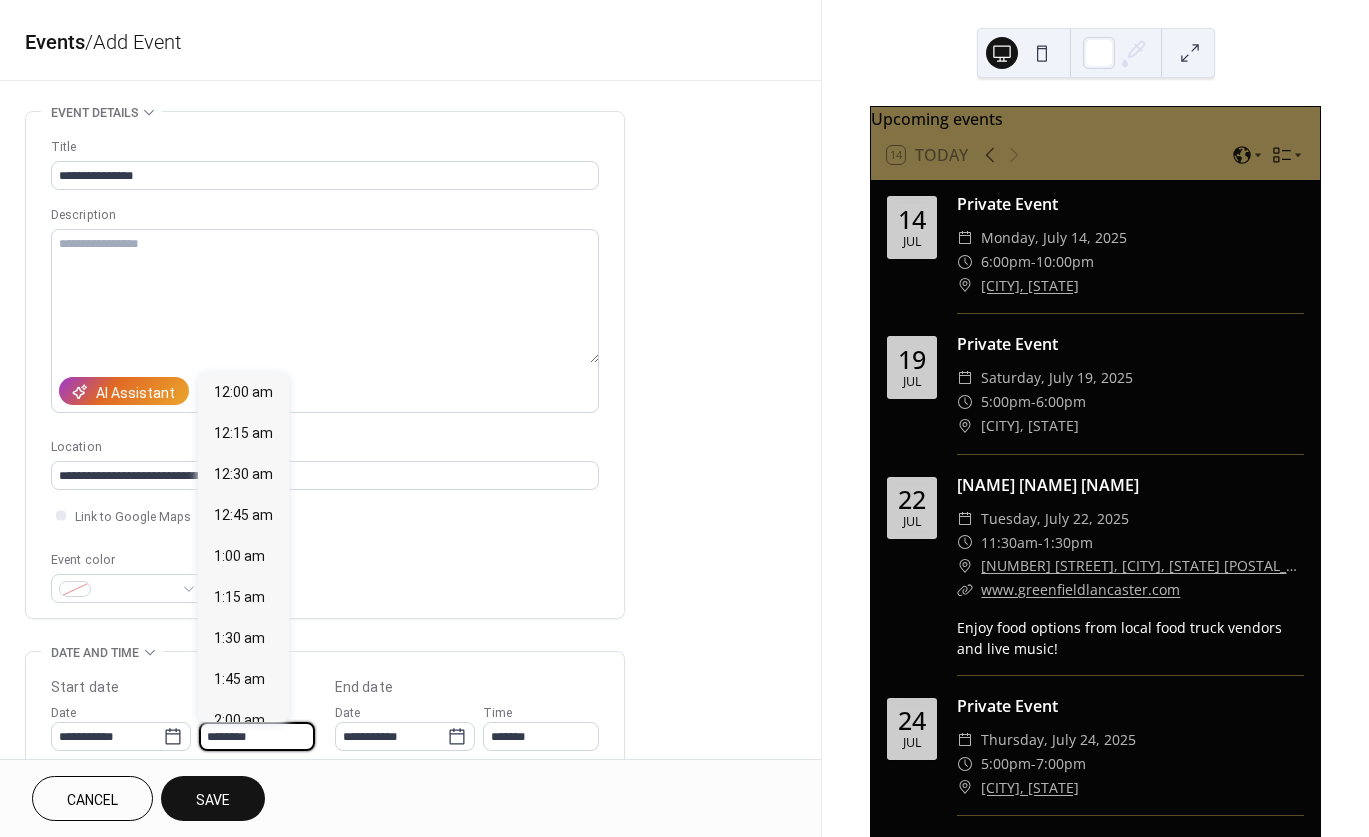scroll, scrollTop: 1944, scrollLeft: 0, axis: vertical 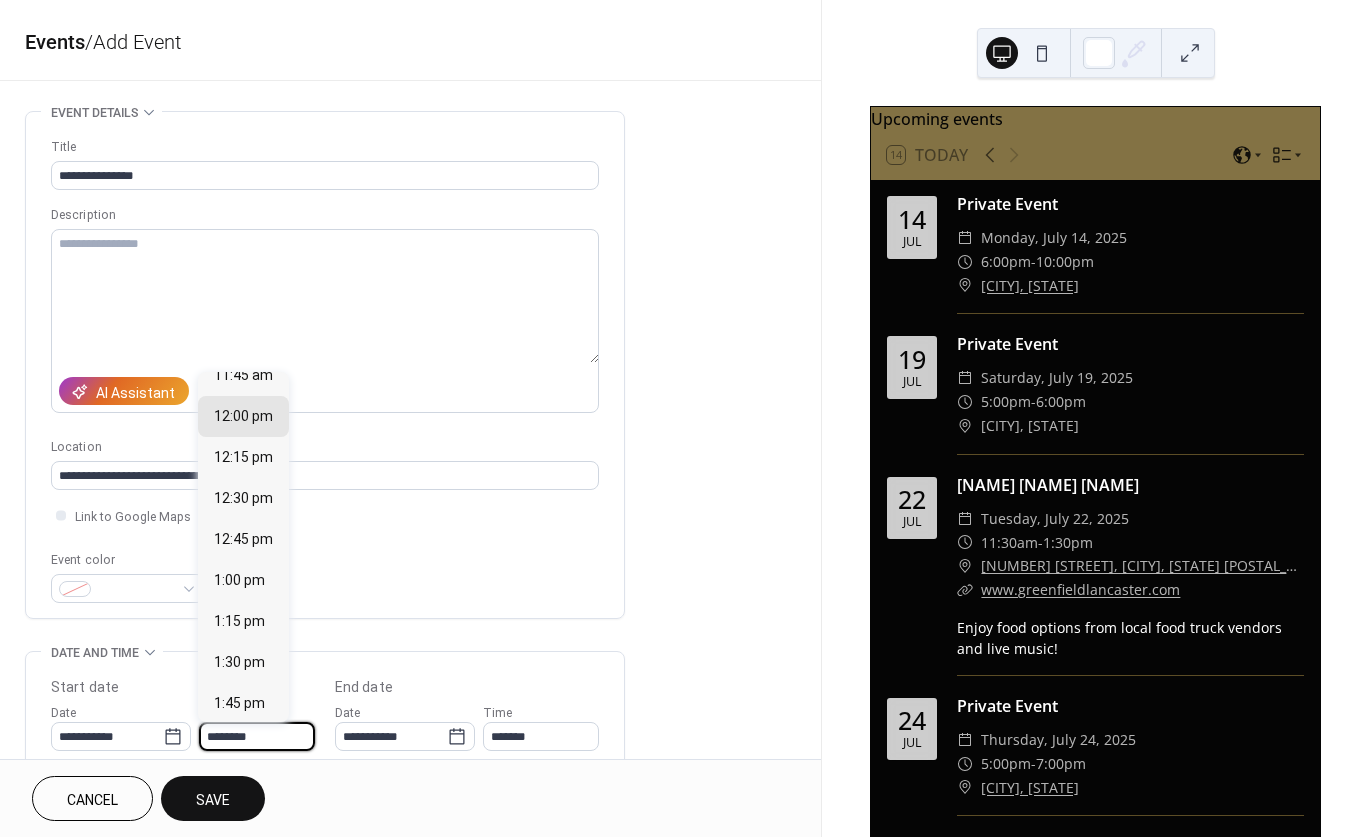 drag, startPoint x: 223, startPoint y: 731, endPoint x: 199, endPoint y: 731, distance: 24 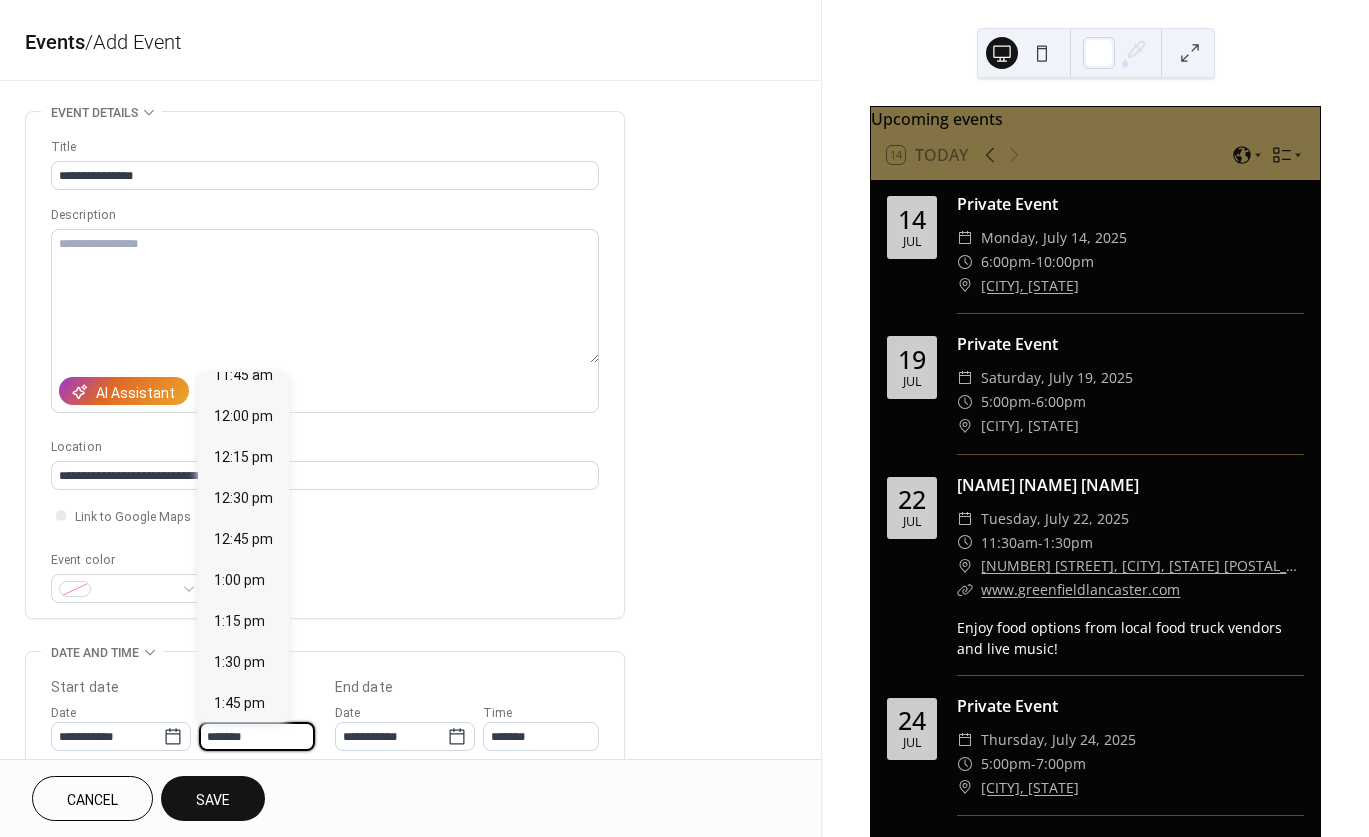 scroll, scrollTop: 2916, scrollLeft: 0, axis: vertical 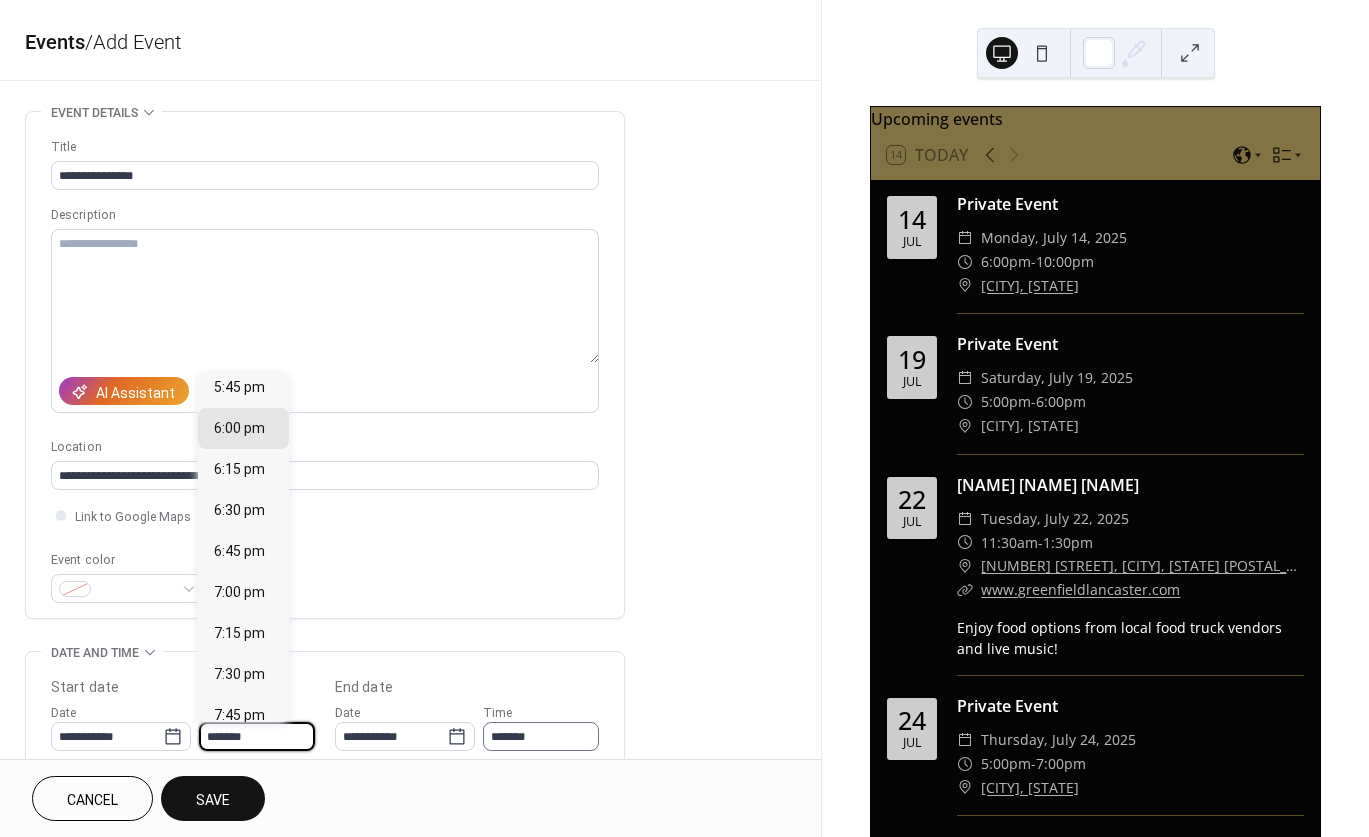 type on "*******" 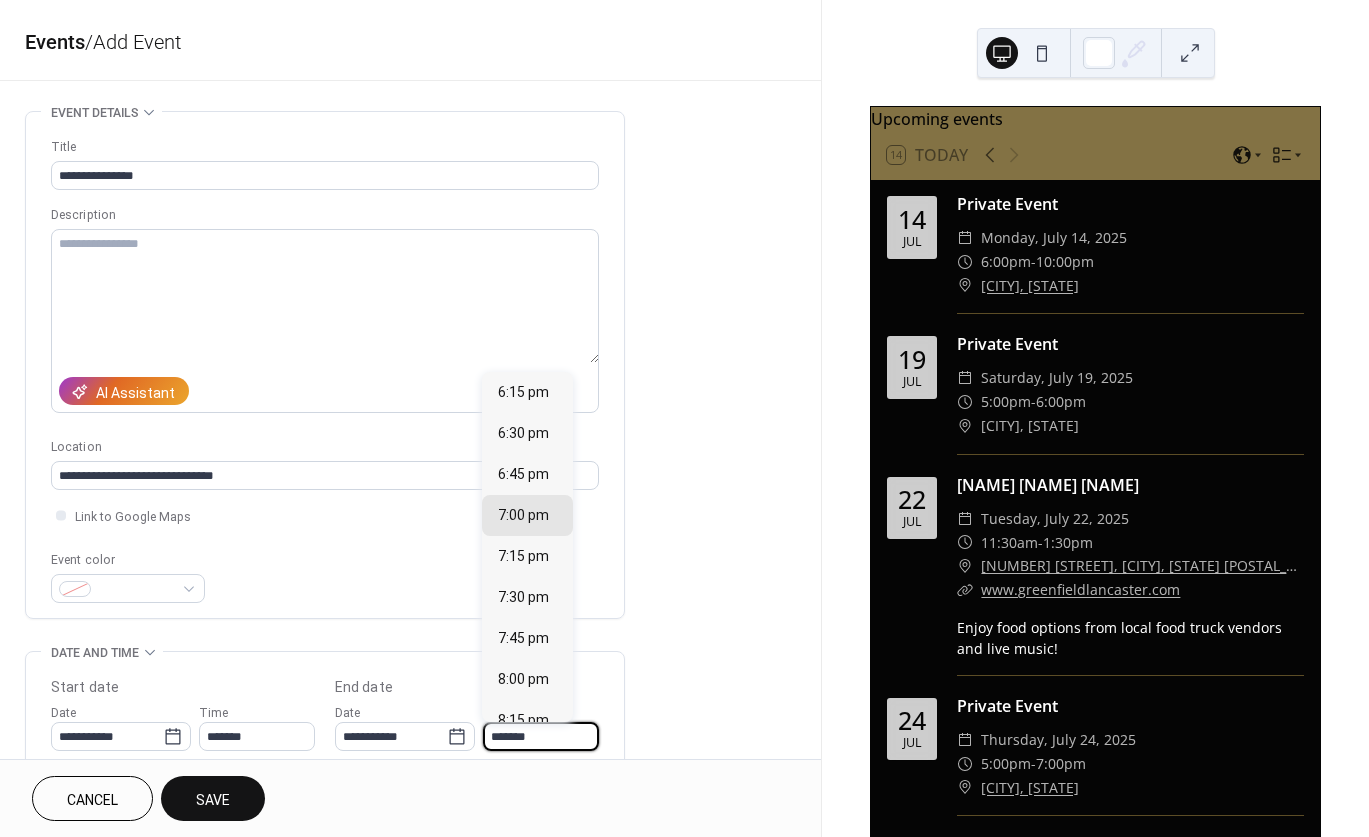 drag, startPoint x: 500, startPoint y: 737, endPoint x: 481, endPoint y: 737, distance: 19 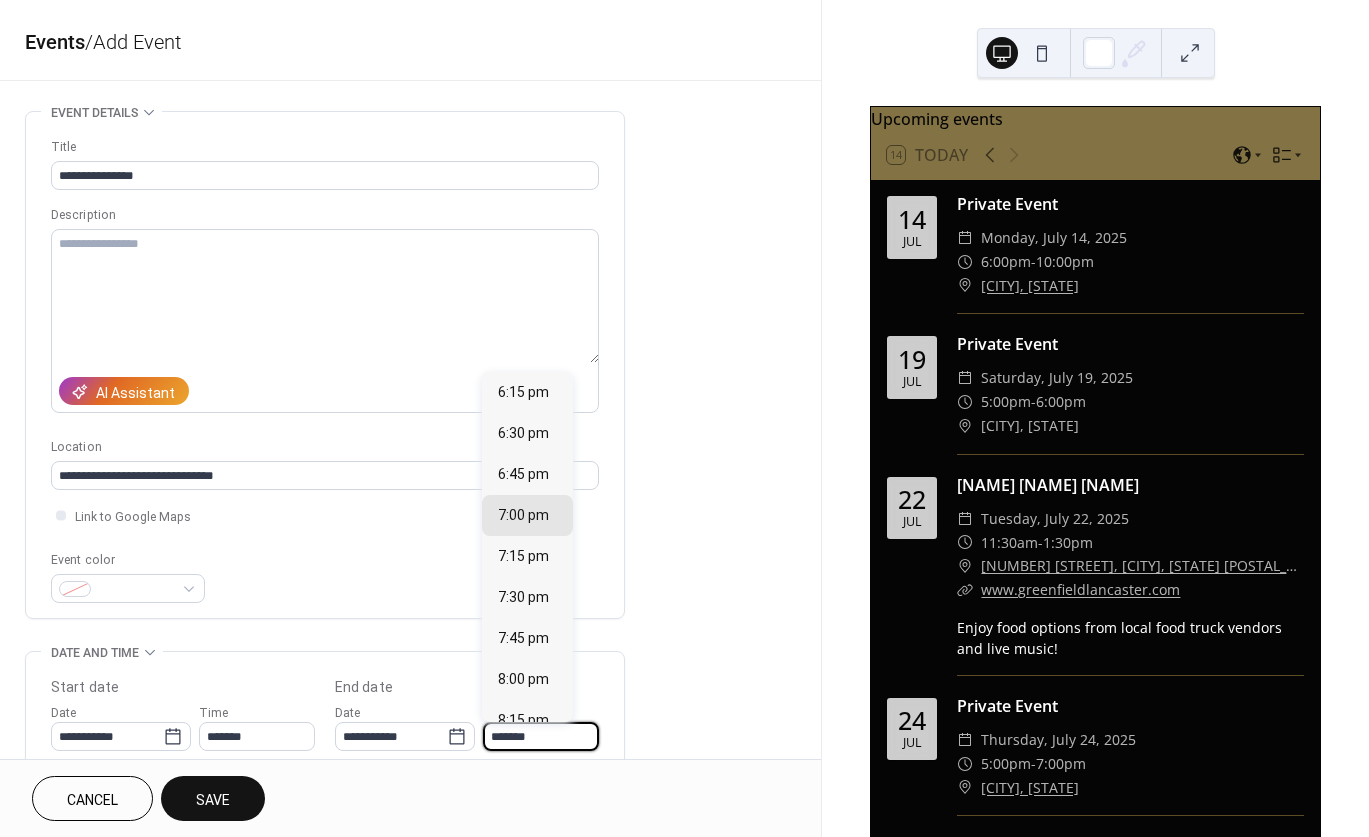 click on "**********" at bounding box center [467, 726] 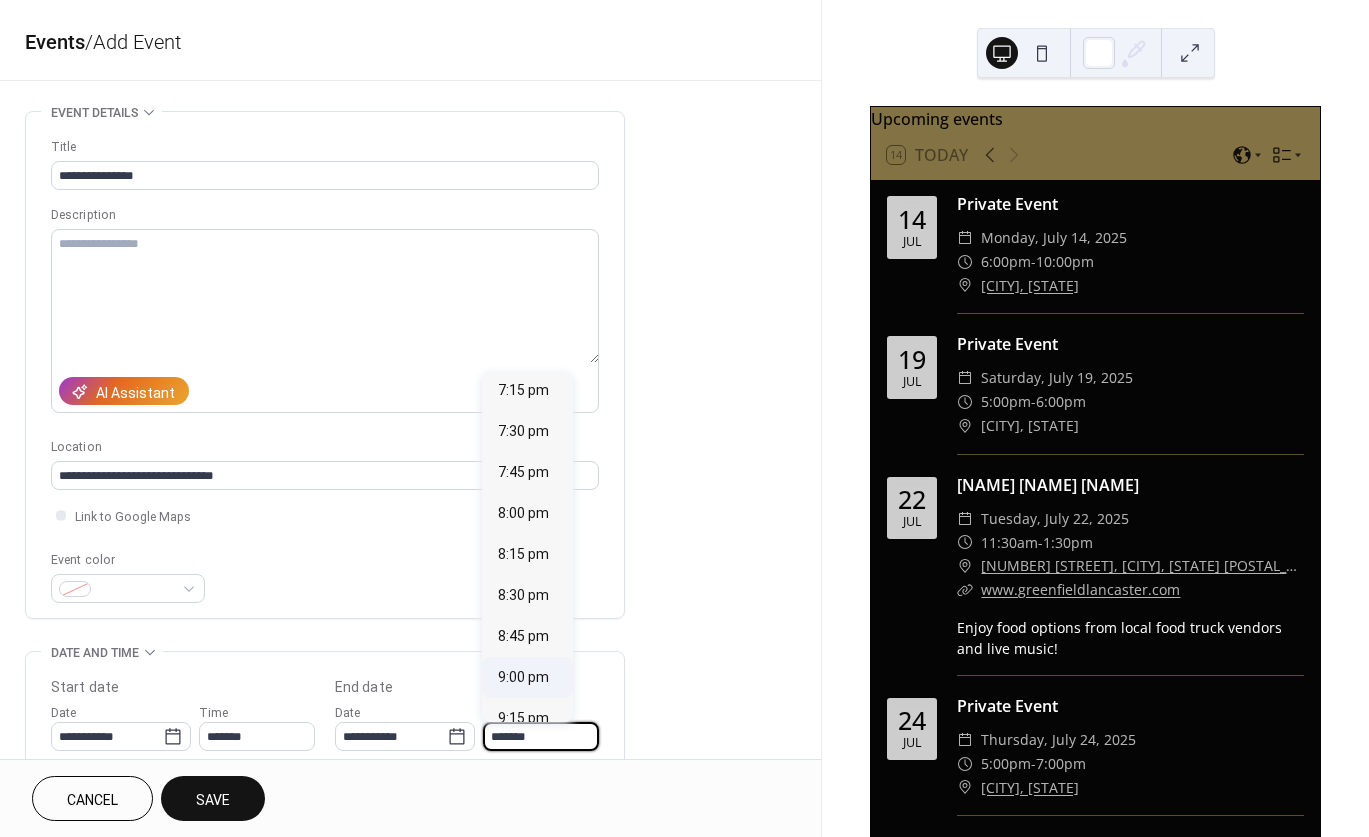 scroll, scrollTop: 176, scrollLeft: 0, axis: vertical 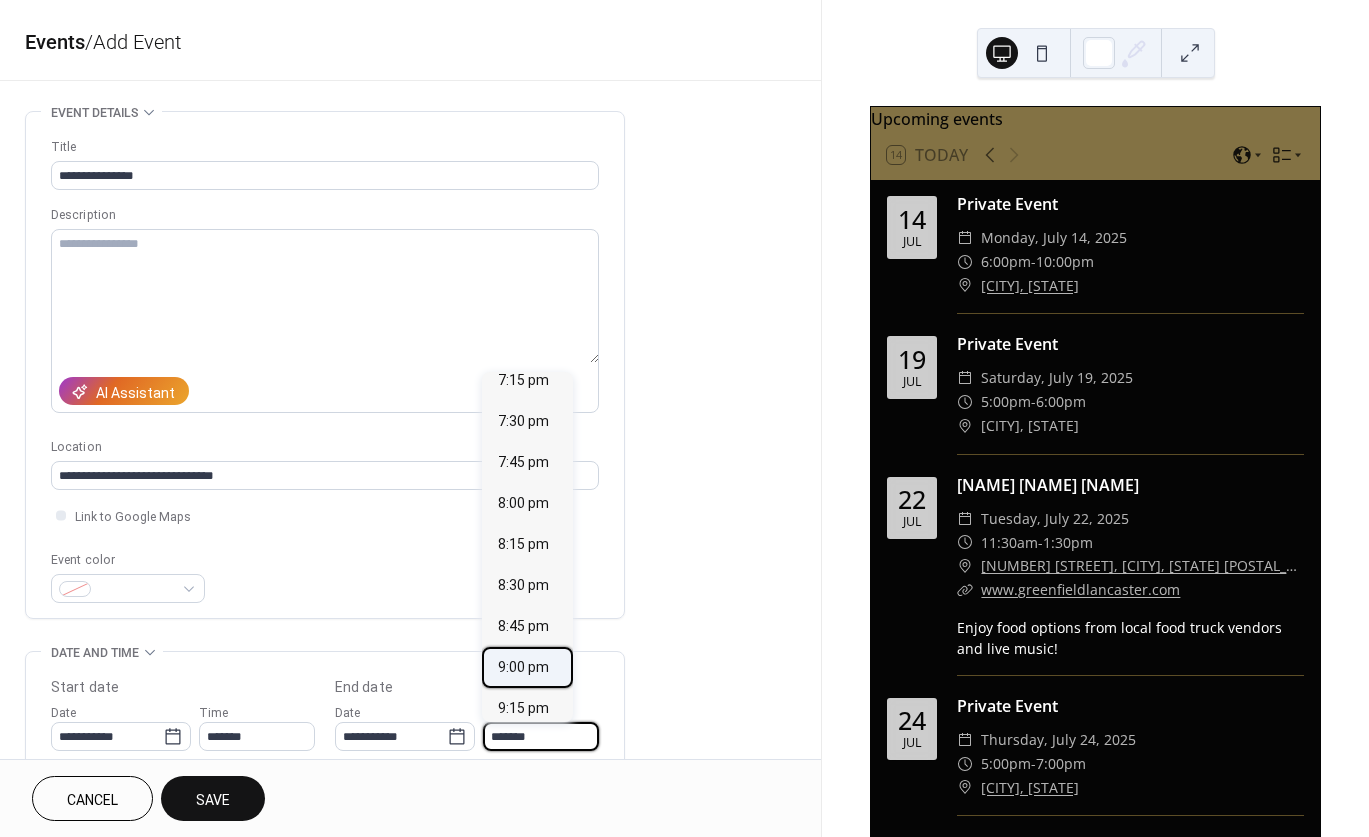 click on "9:00 pm" at bounding box center [523, 667] 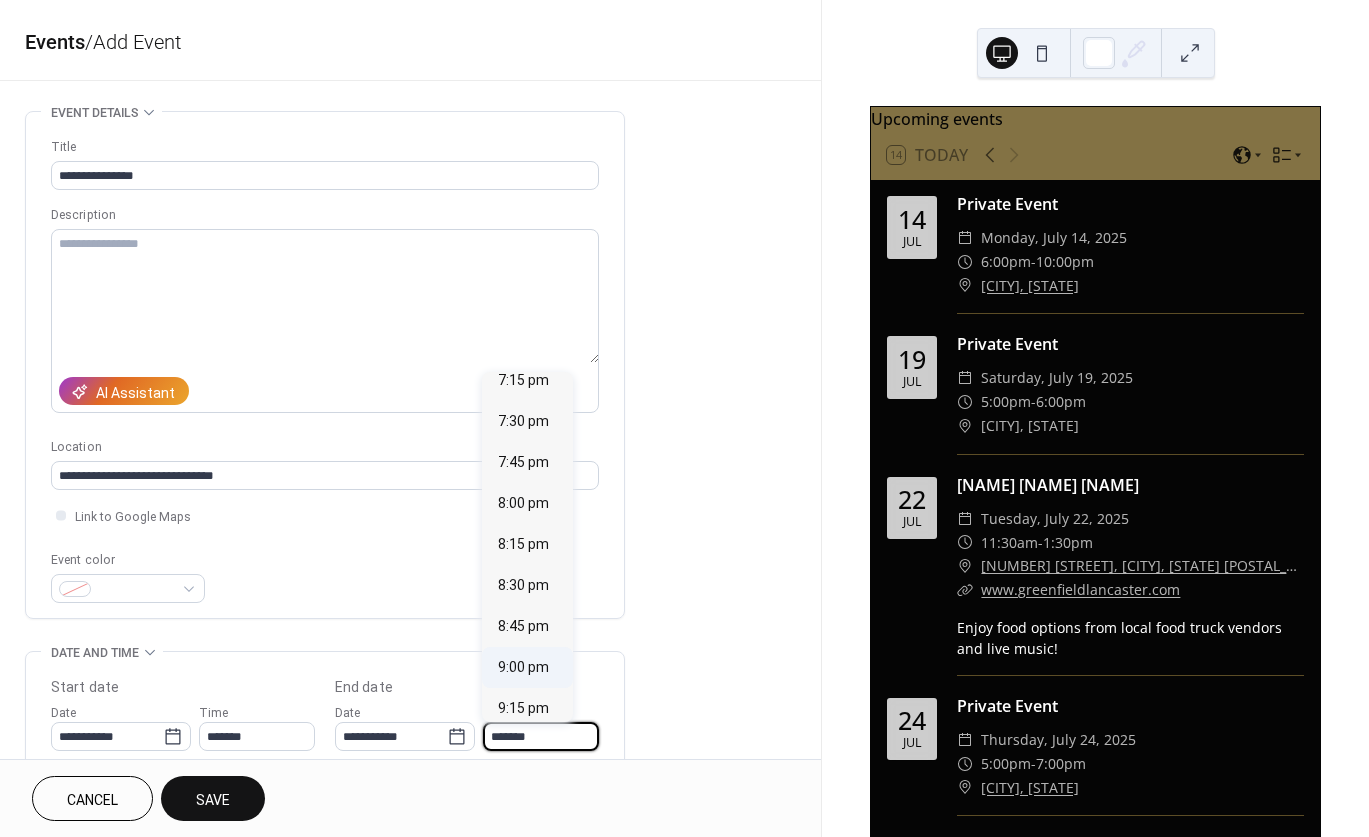 type on "*******" 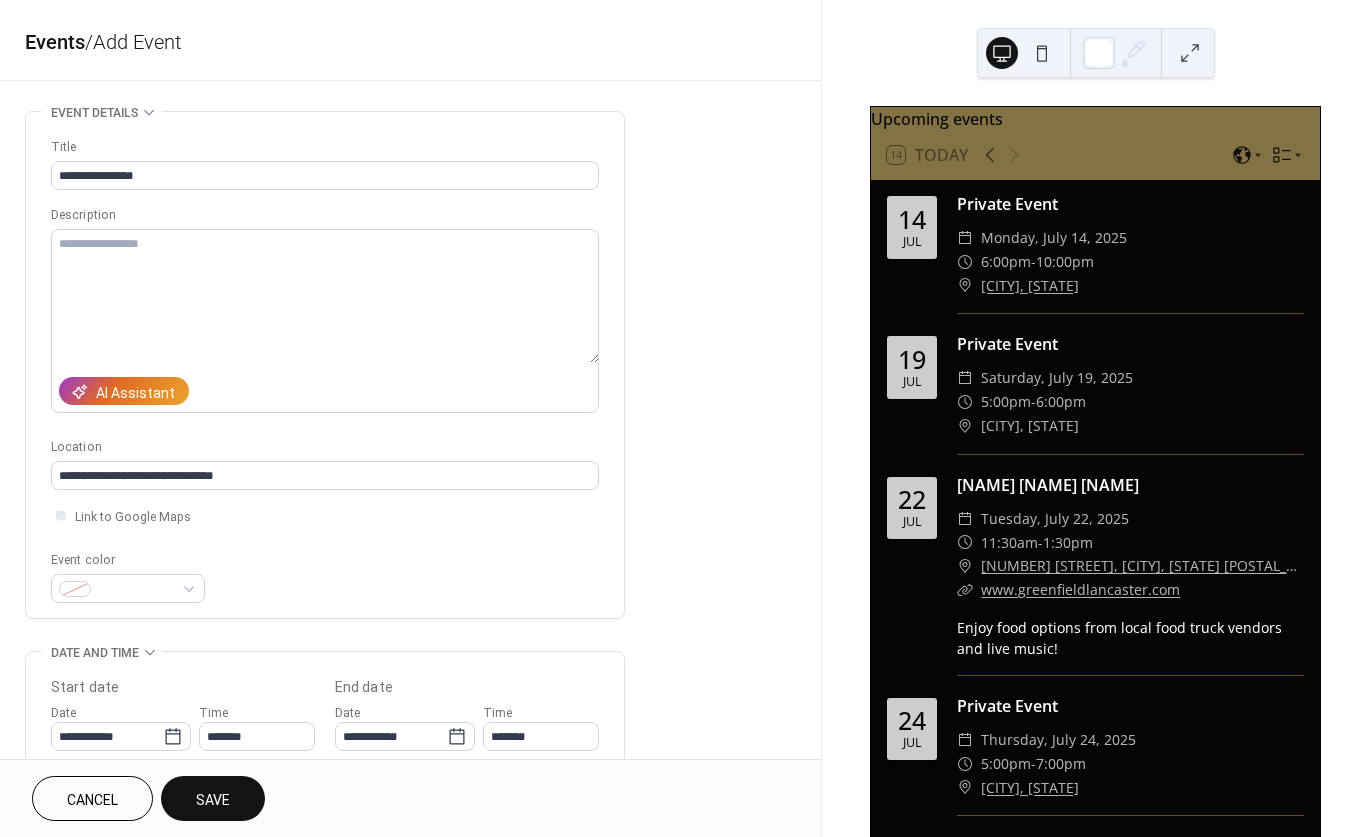 click on "Save" at bounding box center (213, 800) 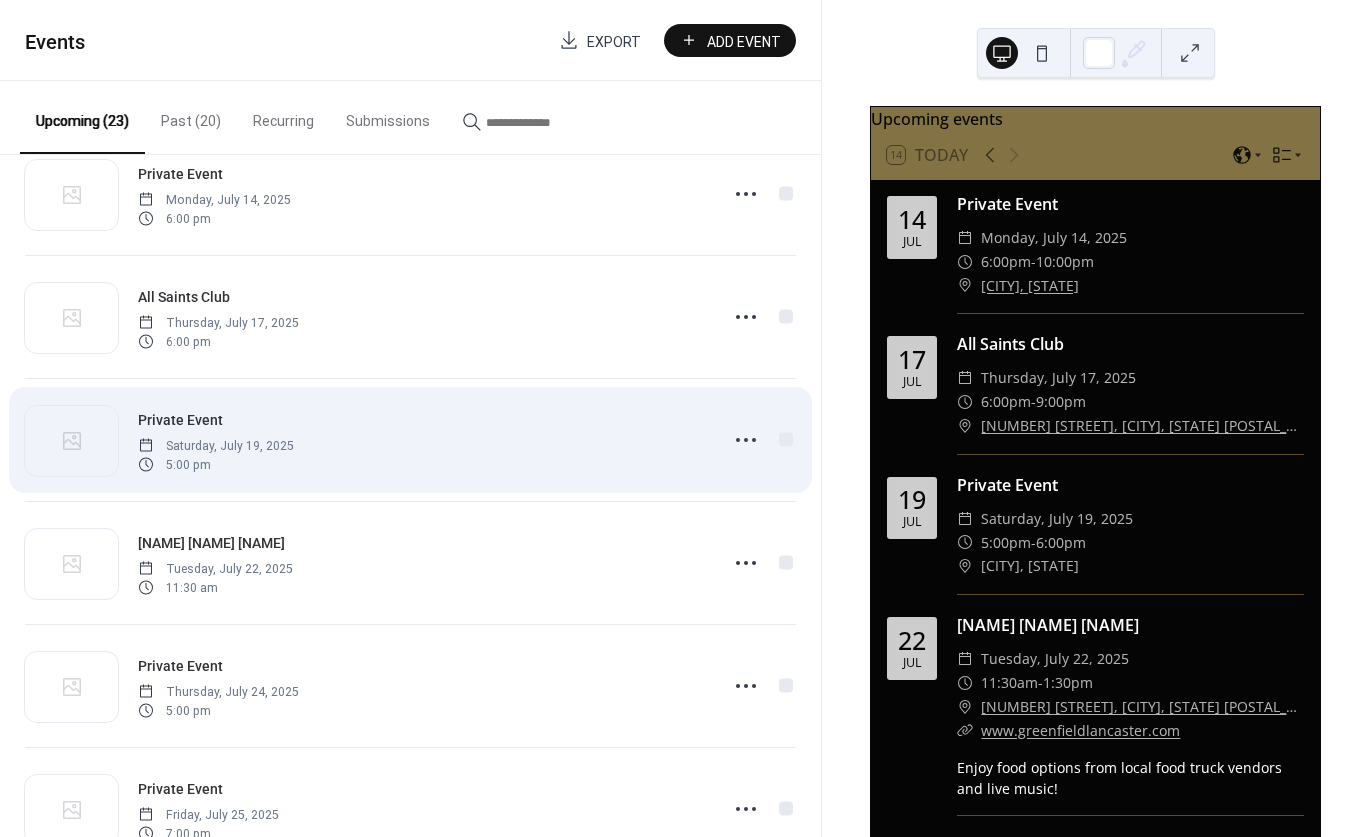 scroll, scrollTop: 53, scrollLeft: 0, axis: vertical 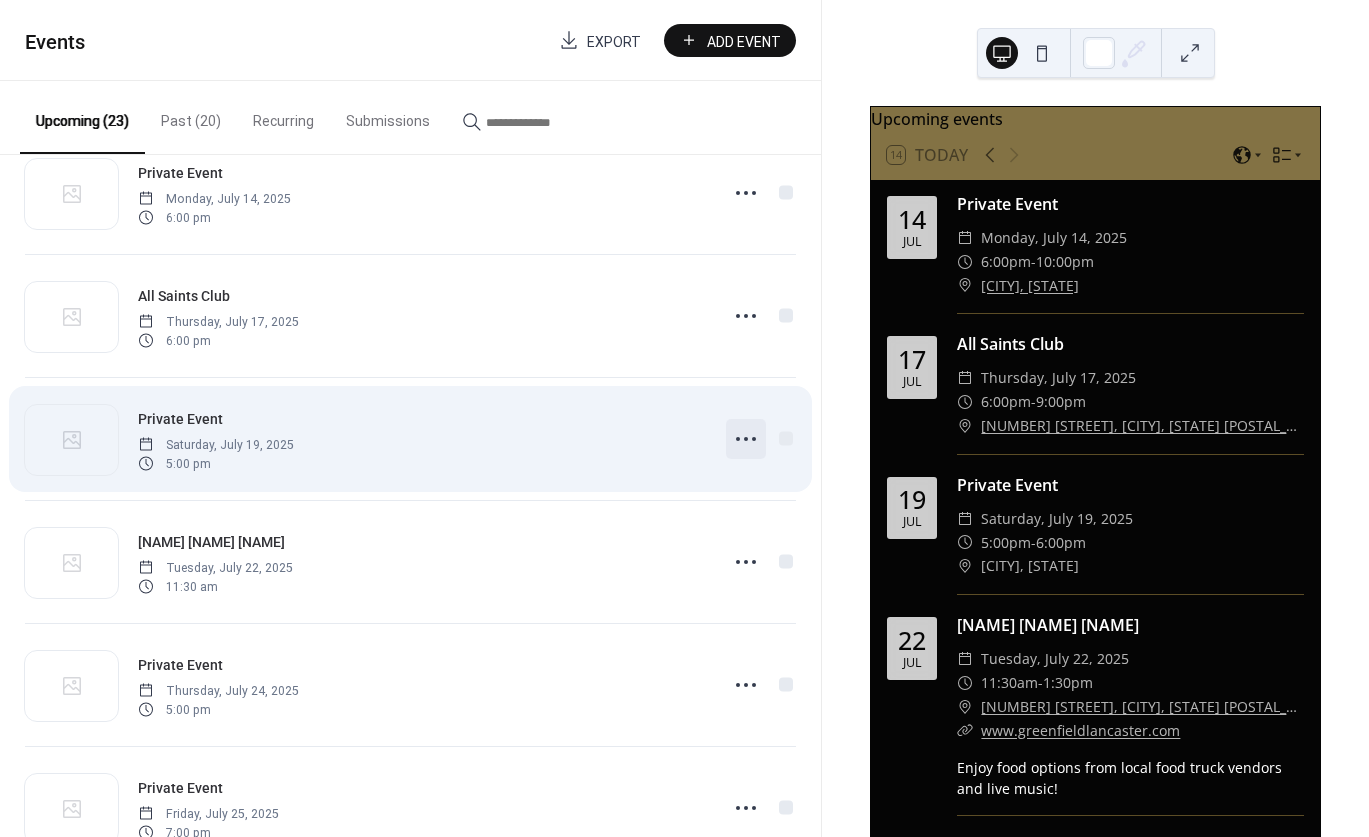 click 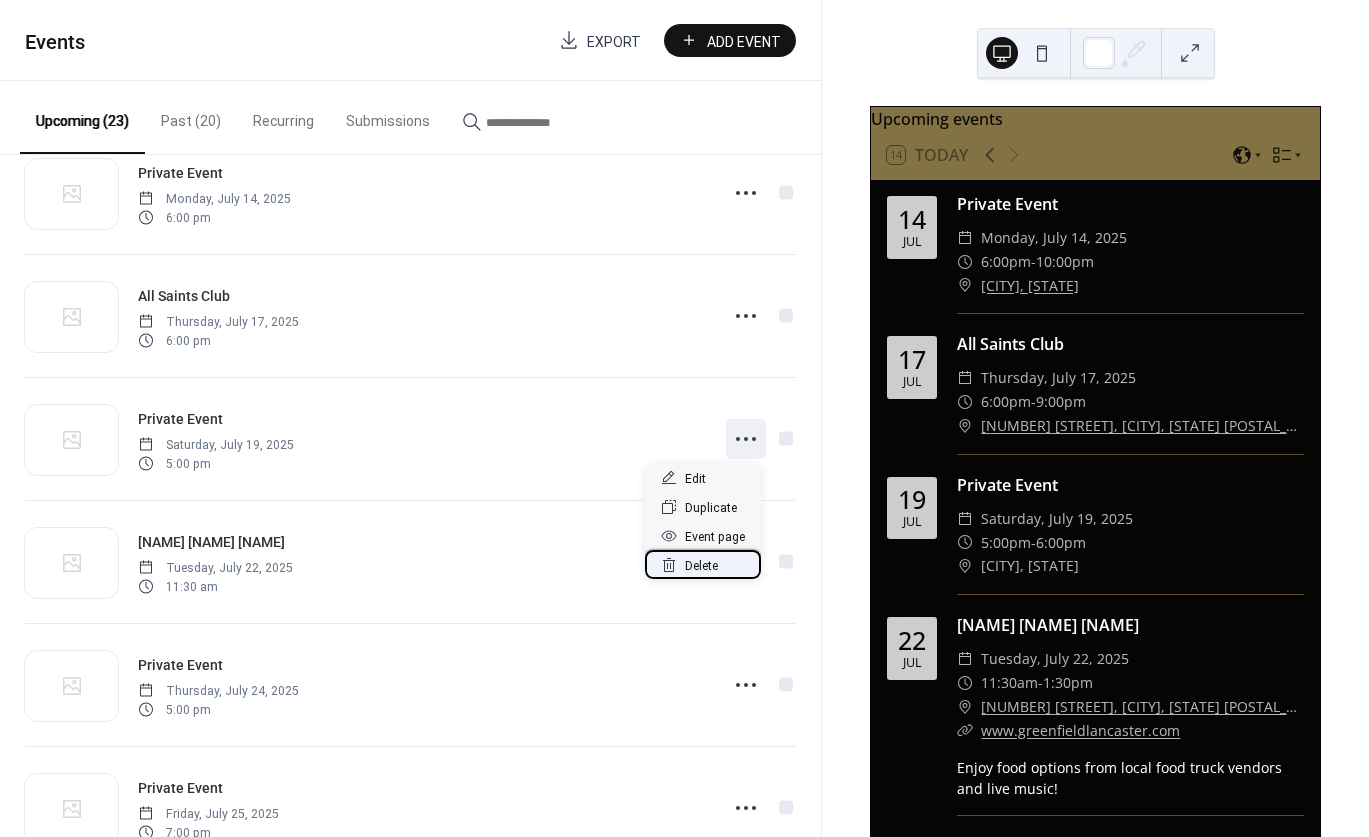 click on "Delete" at bounding box center [701, 566] 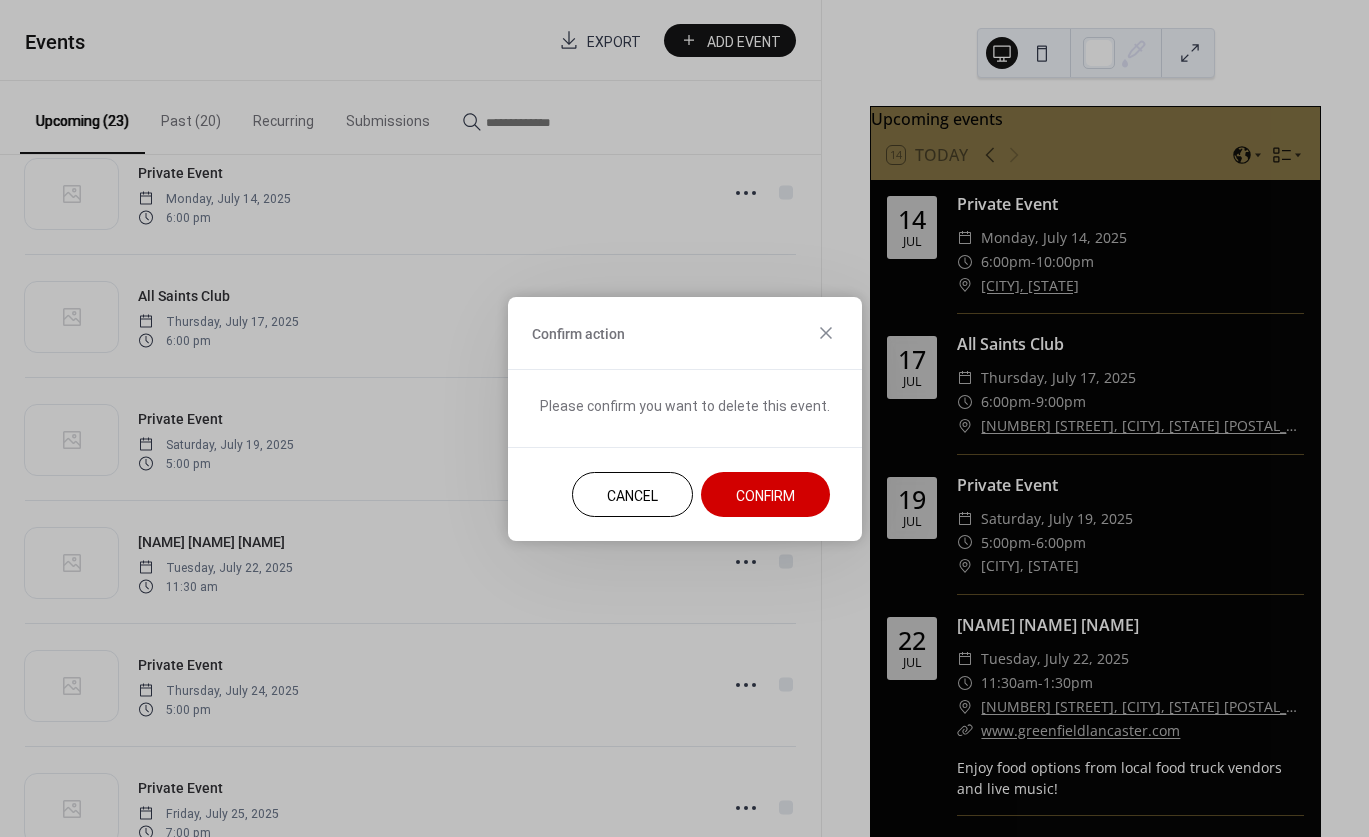 click on "Confirm" at bounding box center [765, 495] 